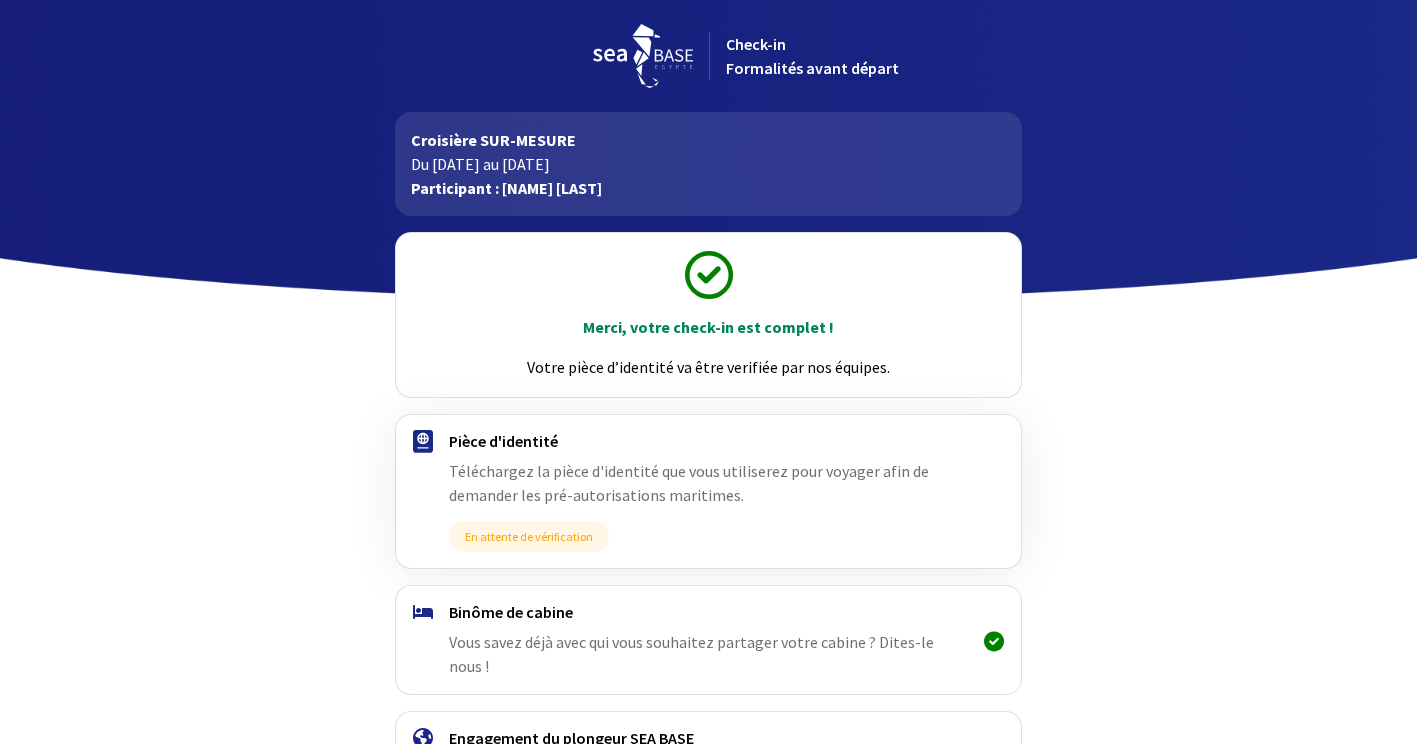 scroll, scrollTop: 165, scrollLeft: 0, axis: vertical 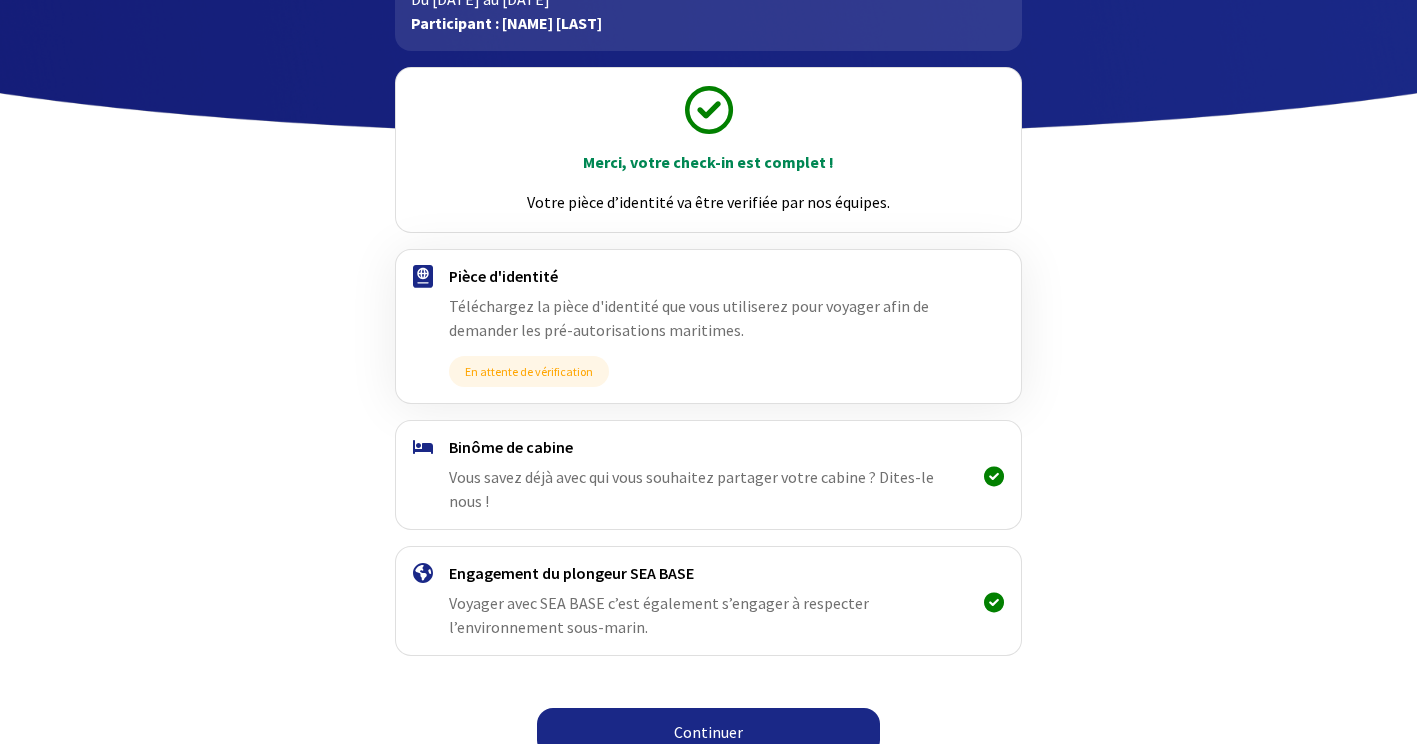 click on "Continuer" at bounding box center [708, 732] 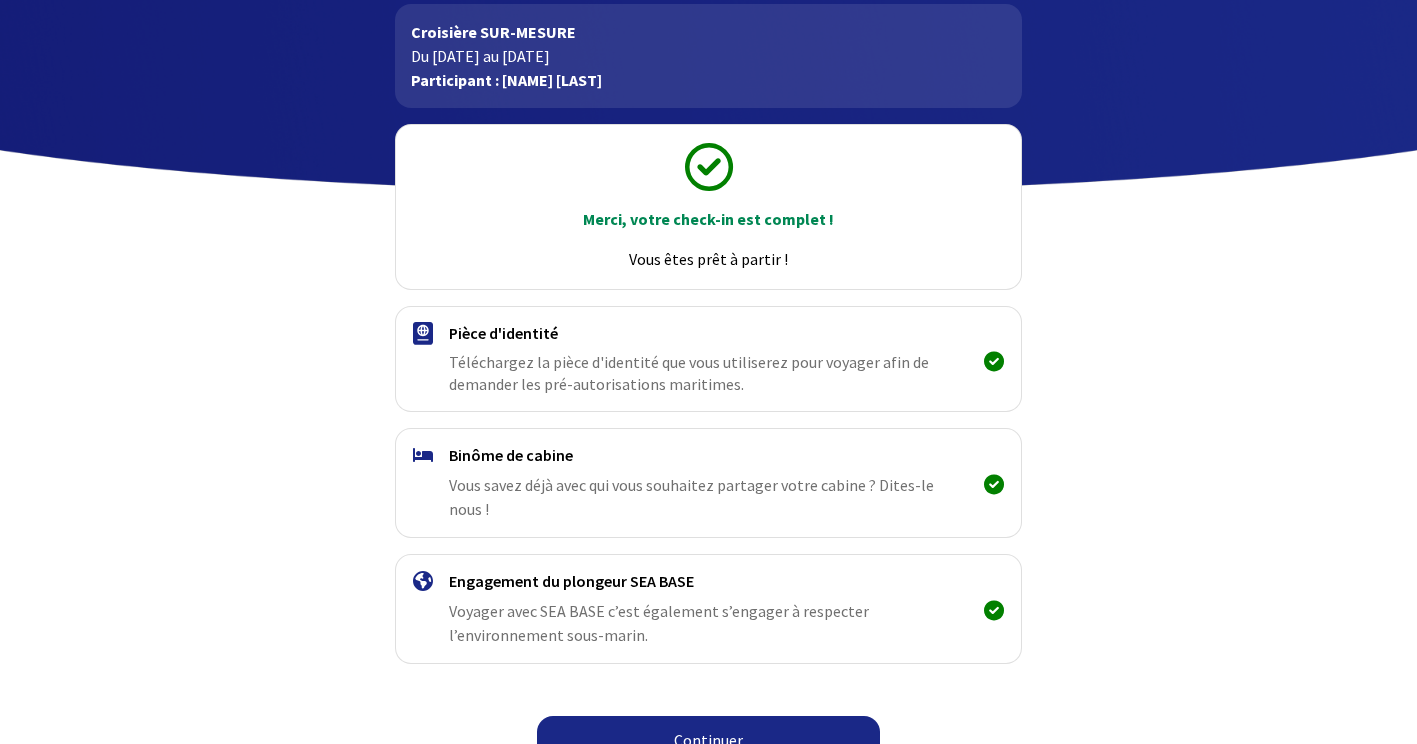 scroll, scrollTop: 116, scrollLeft: 0, axis: vertical 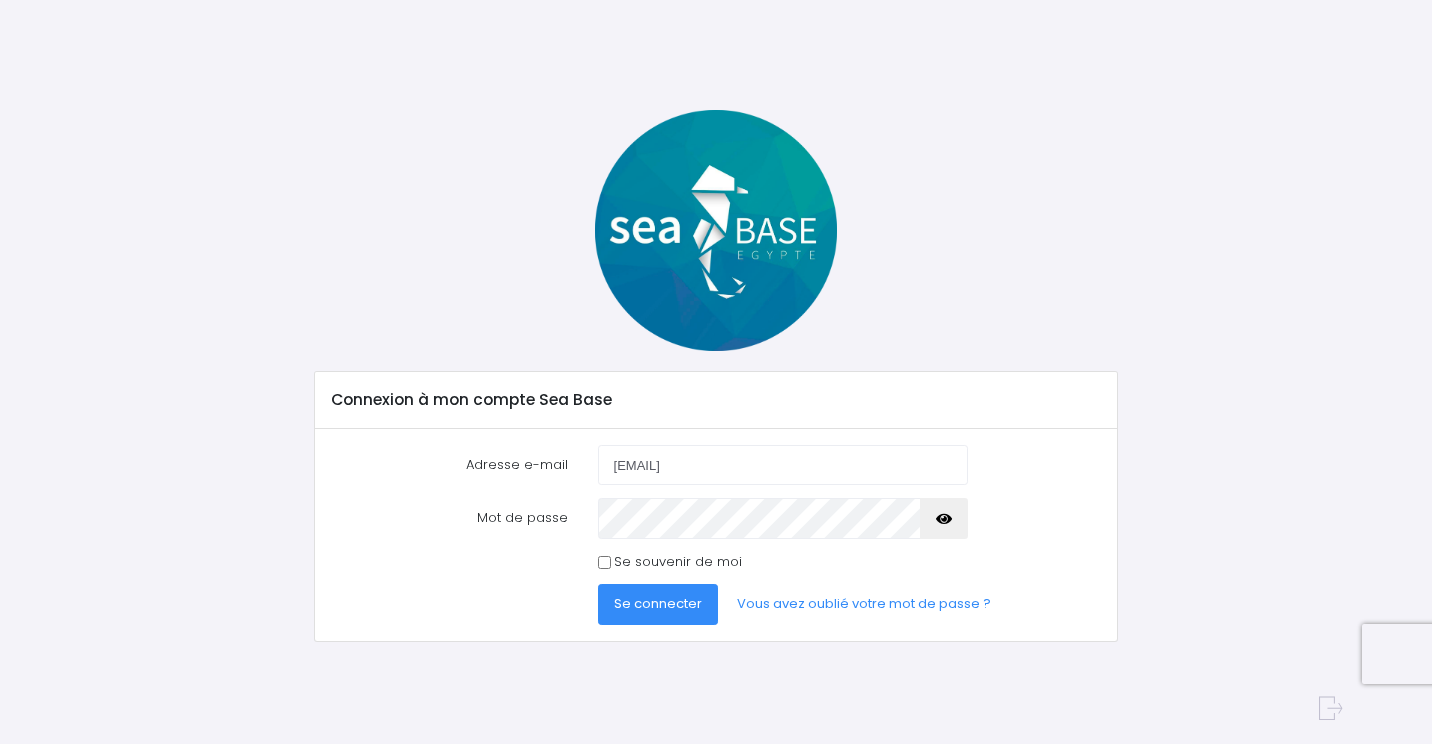 type on "[EMAIL]" 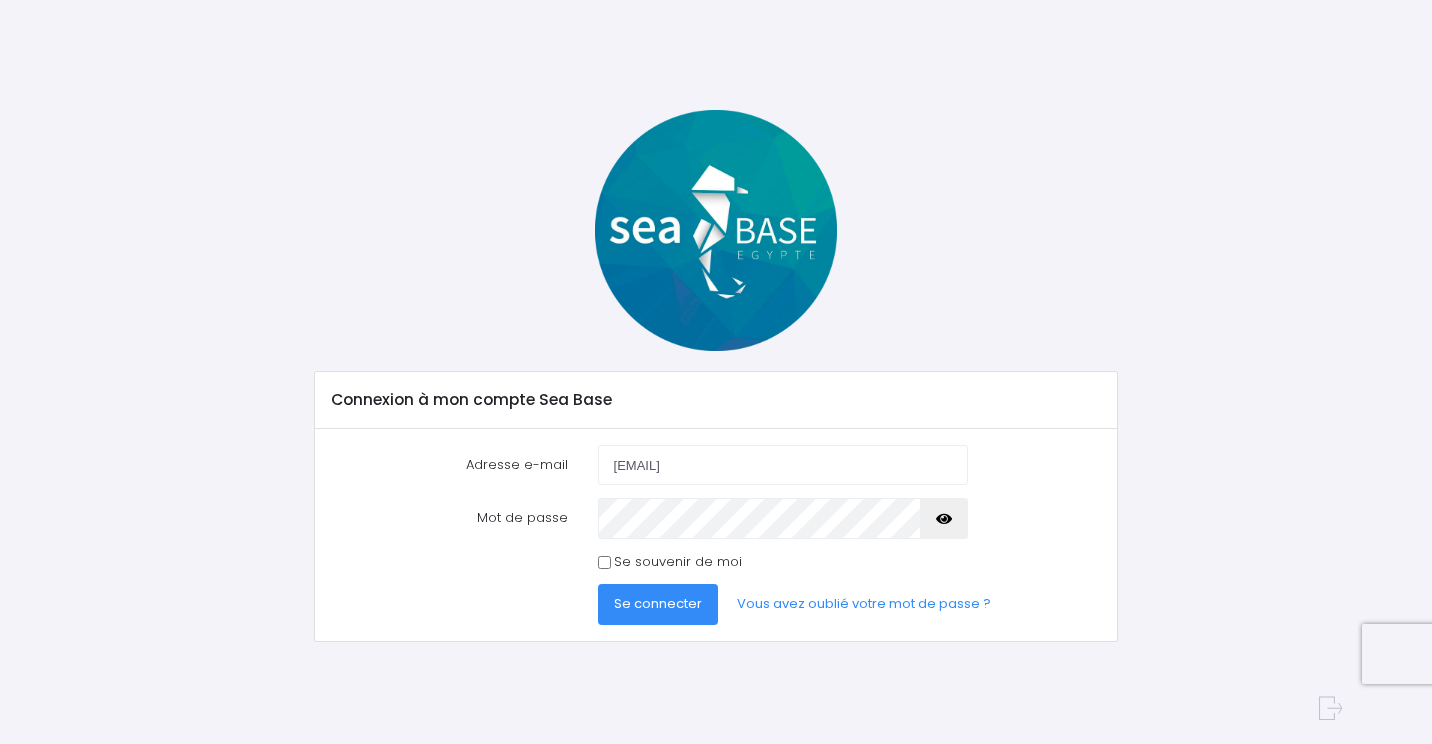 click on "Se connecter" at bounding box center (658, 603) 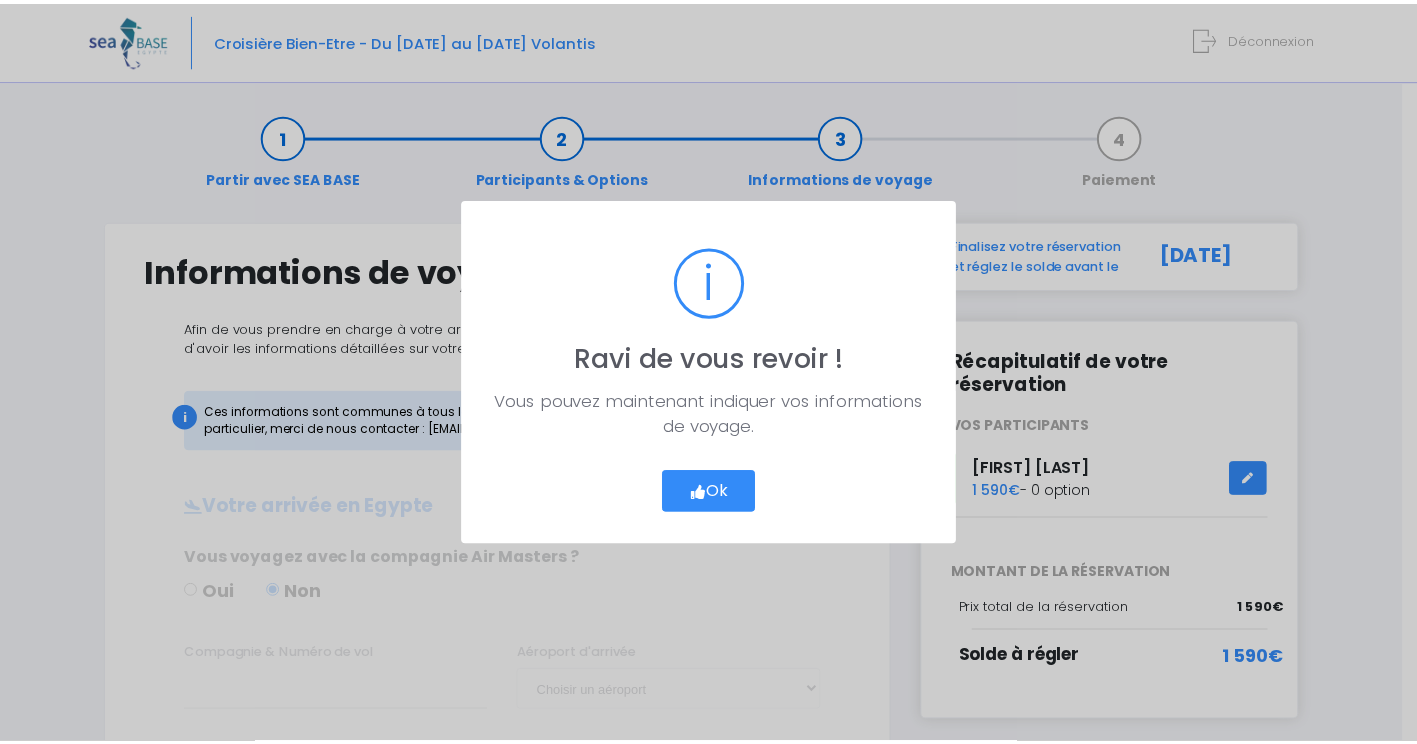 scroll, scrollTop: 0, scrollLeft: 0, axis: both 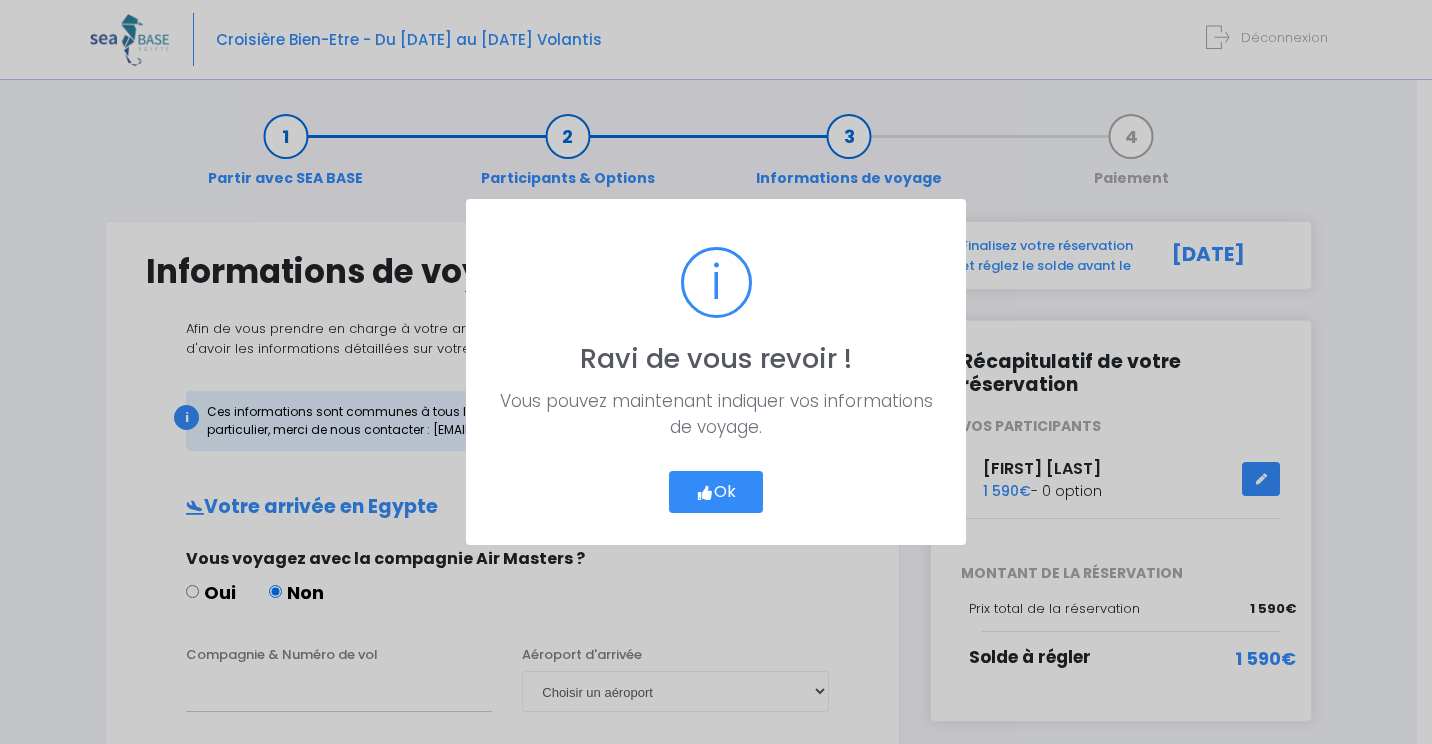 click on "Ok" at bounding box center (716, 492) 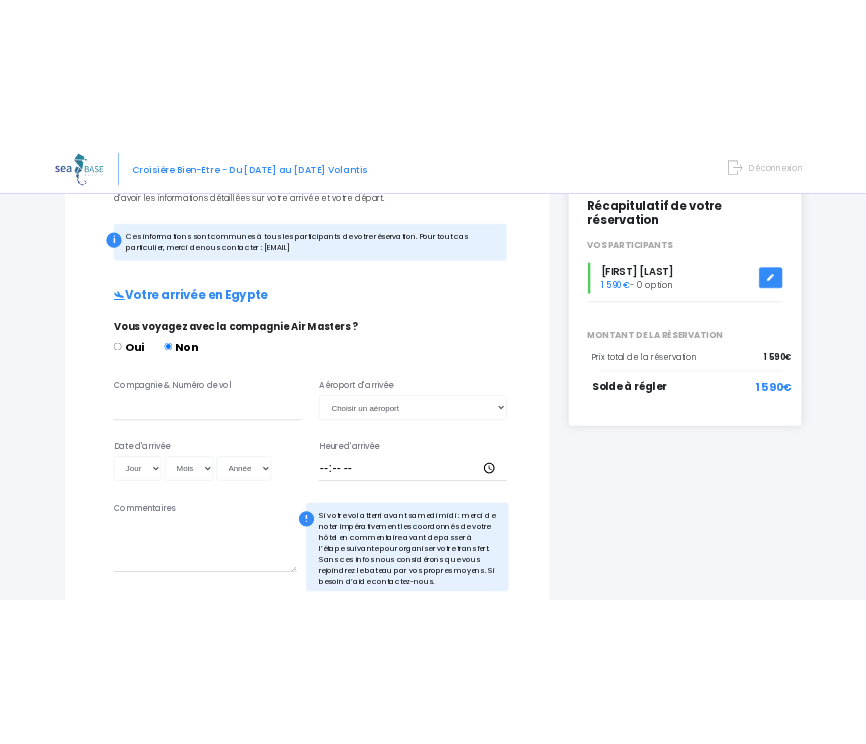 scroll, scrollTop: 300, scrollLeft: 0, axis: vertical 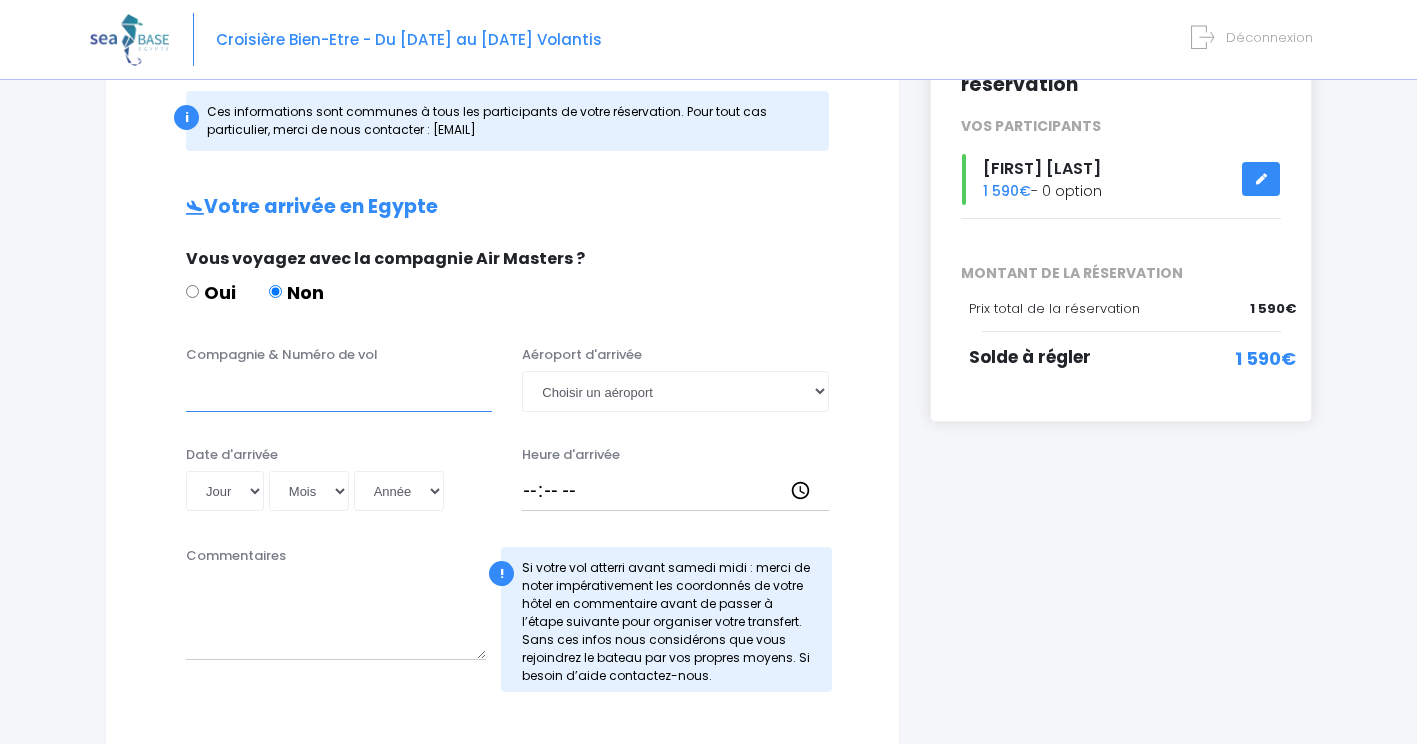 click on "Compagnie & Numéro de vol" at bounding box center (339, 391) 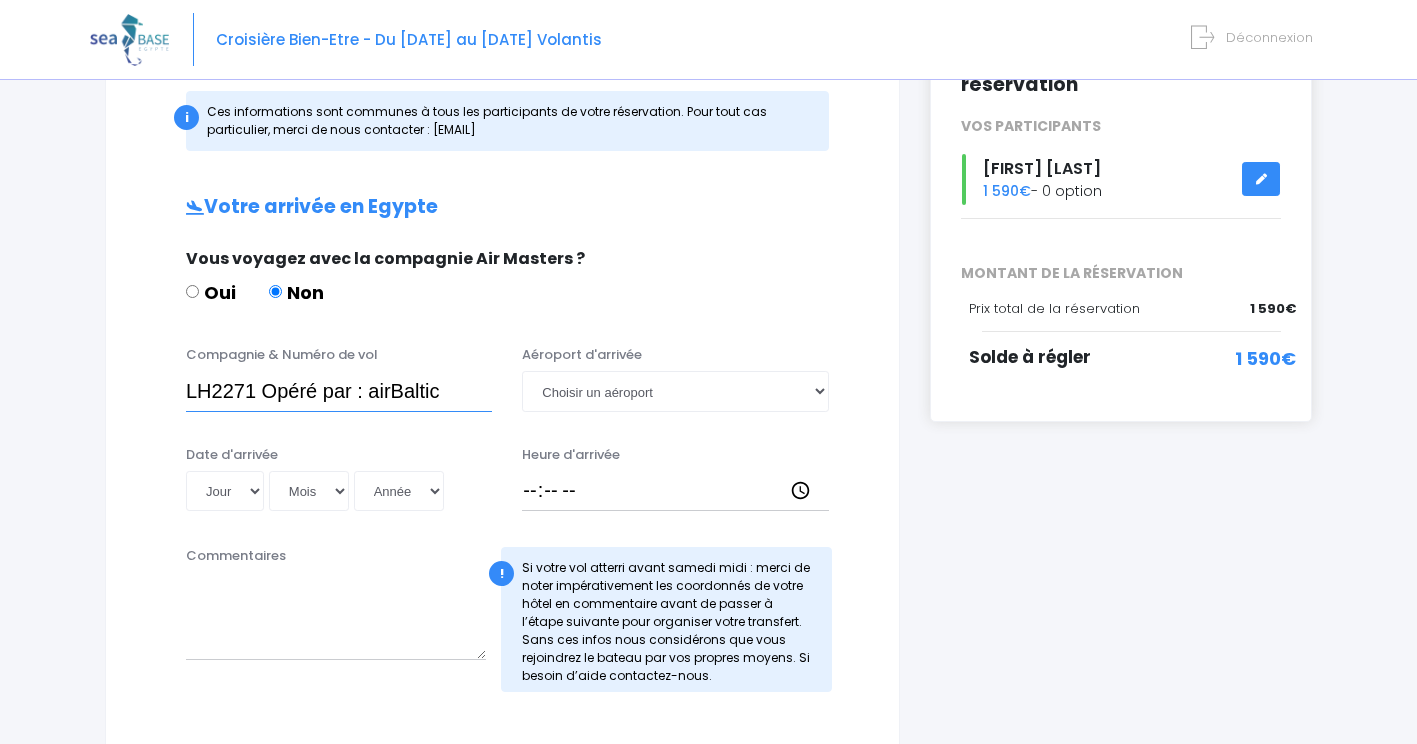 drag, startPoint x: 451, startPoint y: 393, endPoint x: 369, endPoint y: 391, distance: 82.02438 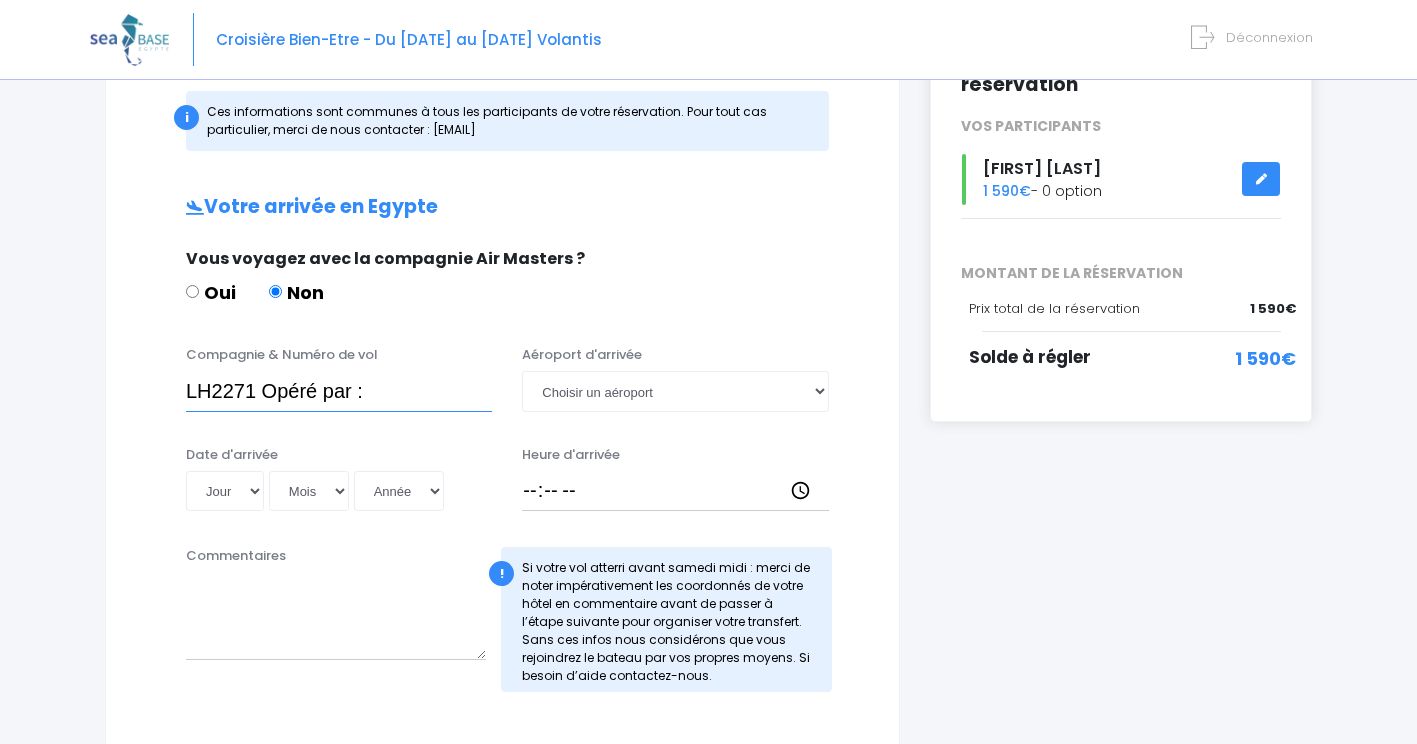click on "LH2271 Opéré par :" at bounding box center (339, 391) 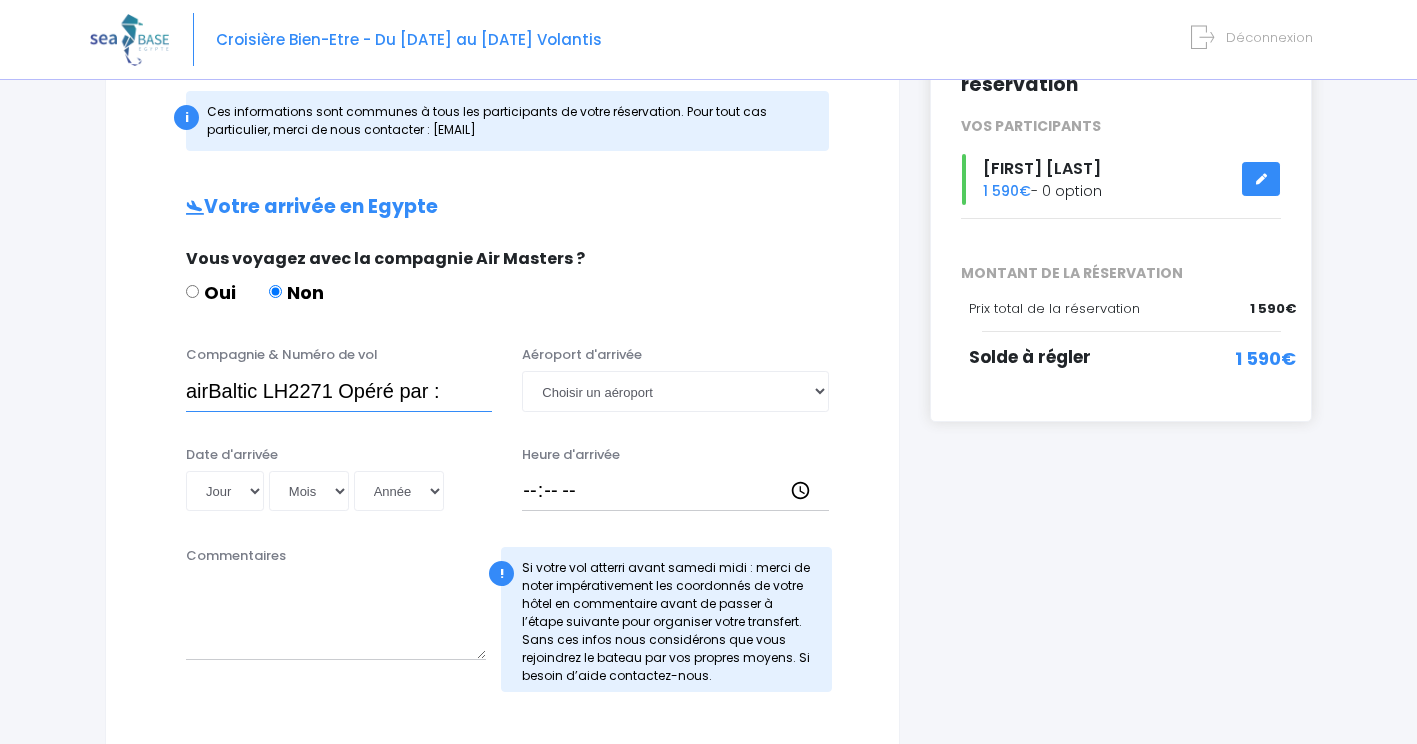 click on "airBaltic LH2271 Opéré par :" at bounding box center [339, 391] 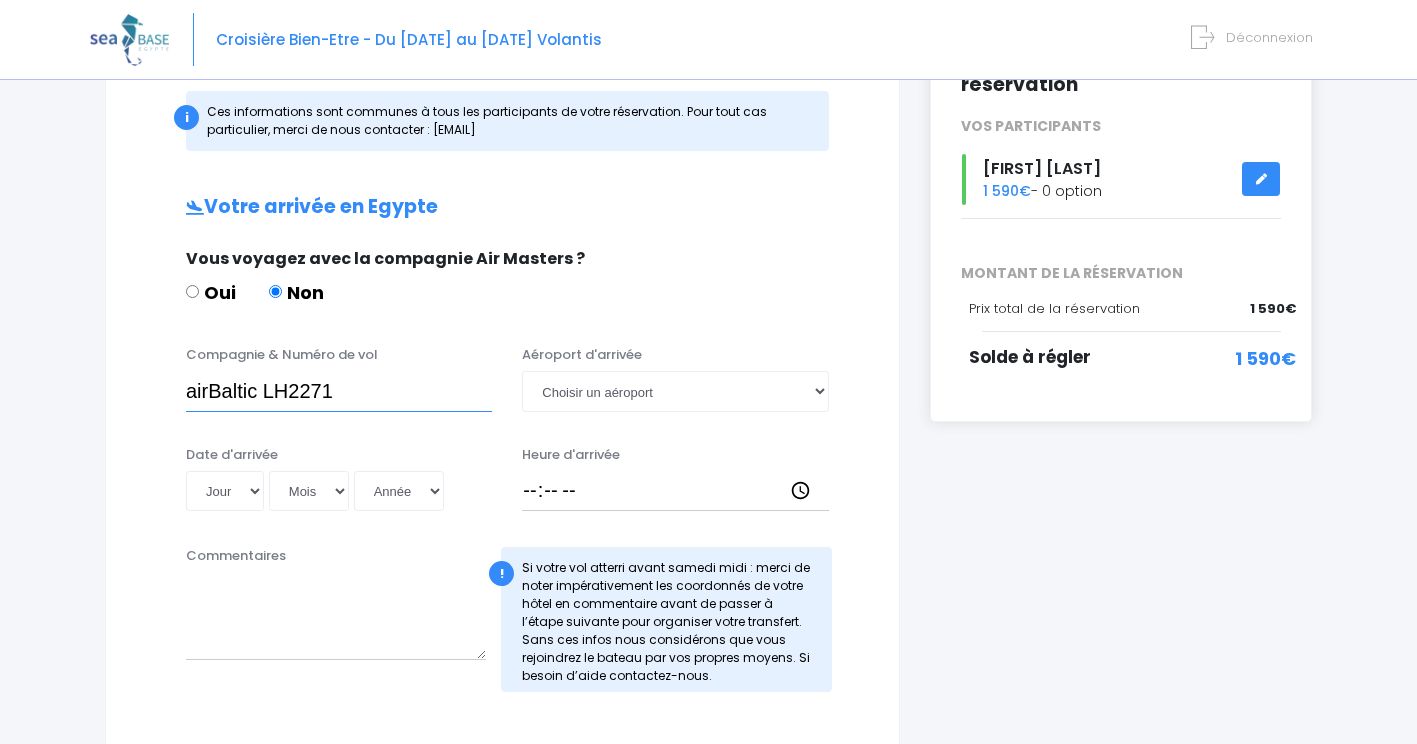 click on "airBaltic LH2271" at bounding box center [339, 391] 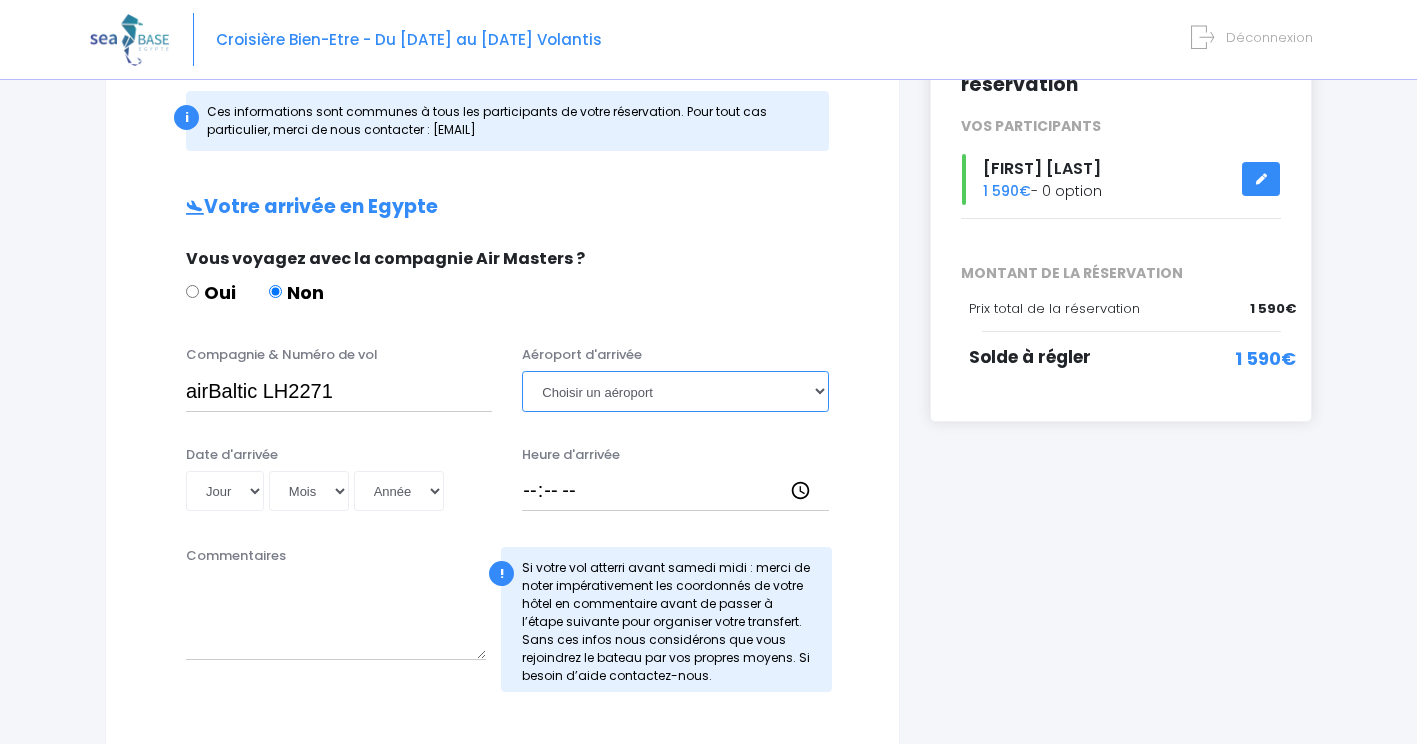 click on "Choisir un aéroport
Hurghada
Marsa Alam" at bounding box center (675, 391) 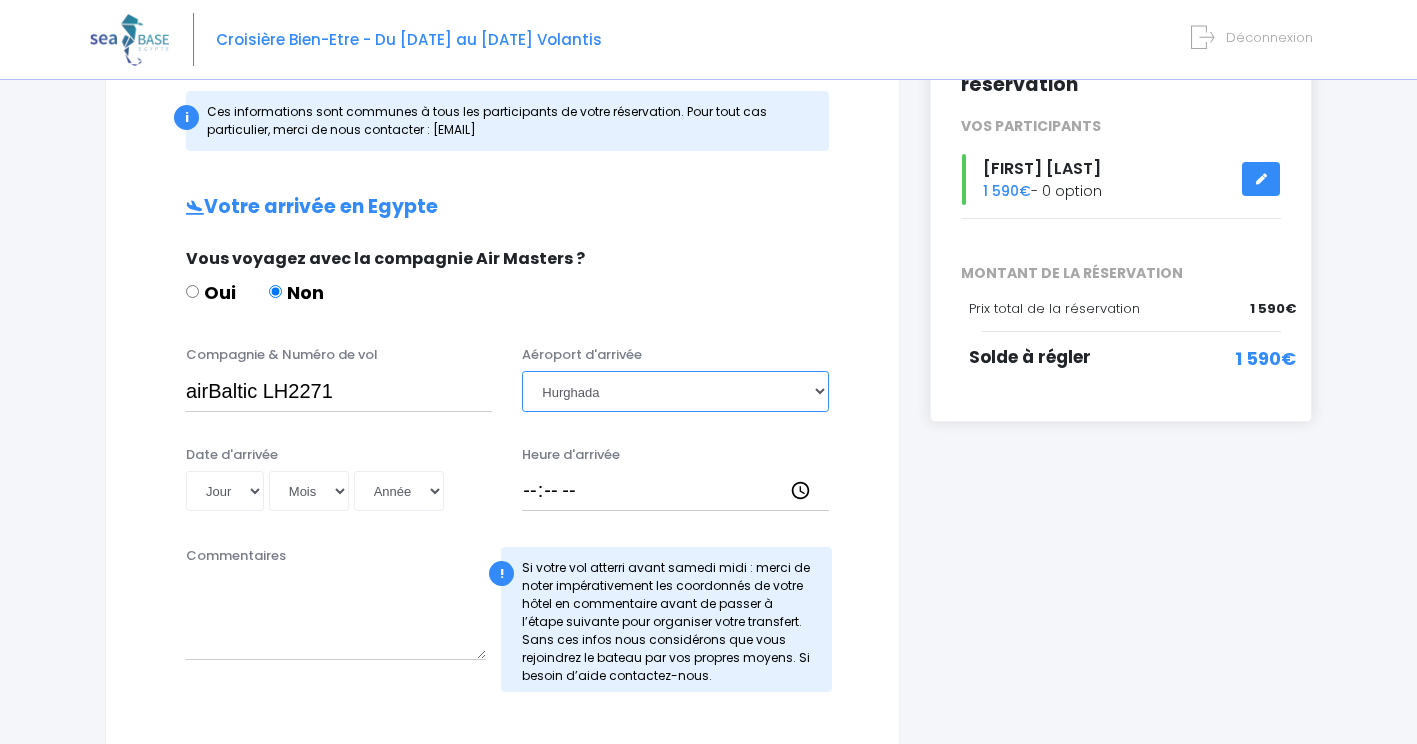 click on "Choisir un aéroport
Hurghada
Marsa Alam" at bounding box center [675, 391] 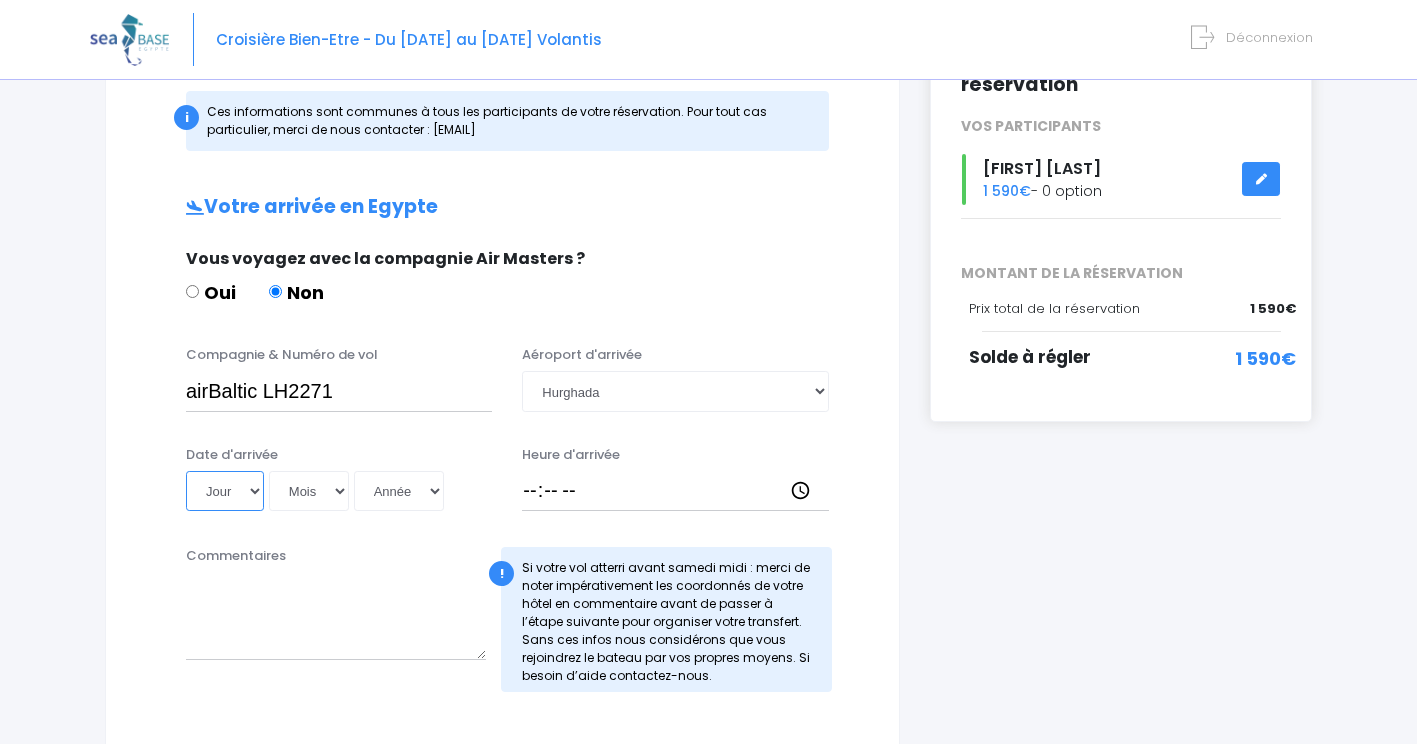 click on "Jour 01 02 03 04 05 06 07 08 09 10 11 12 13 14 15 16 17 18 19 20 21 22 23 24 25 26 27 28 29 30 31" at bounding box center [225, 491] 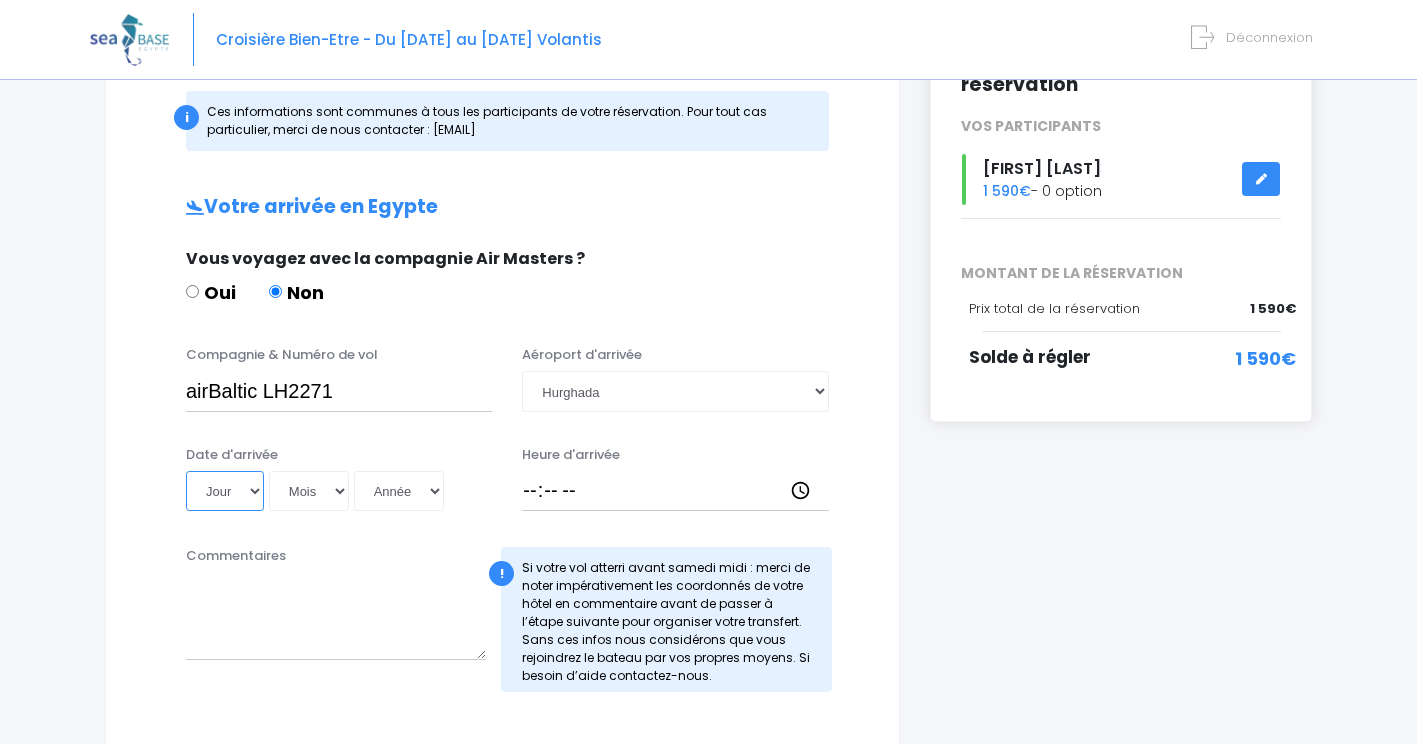 select on "16" 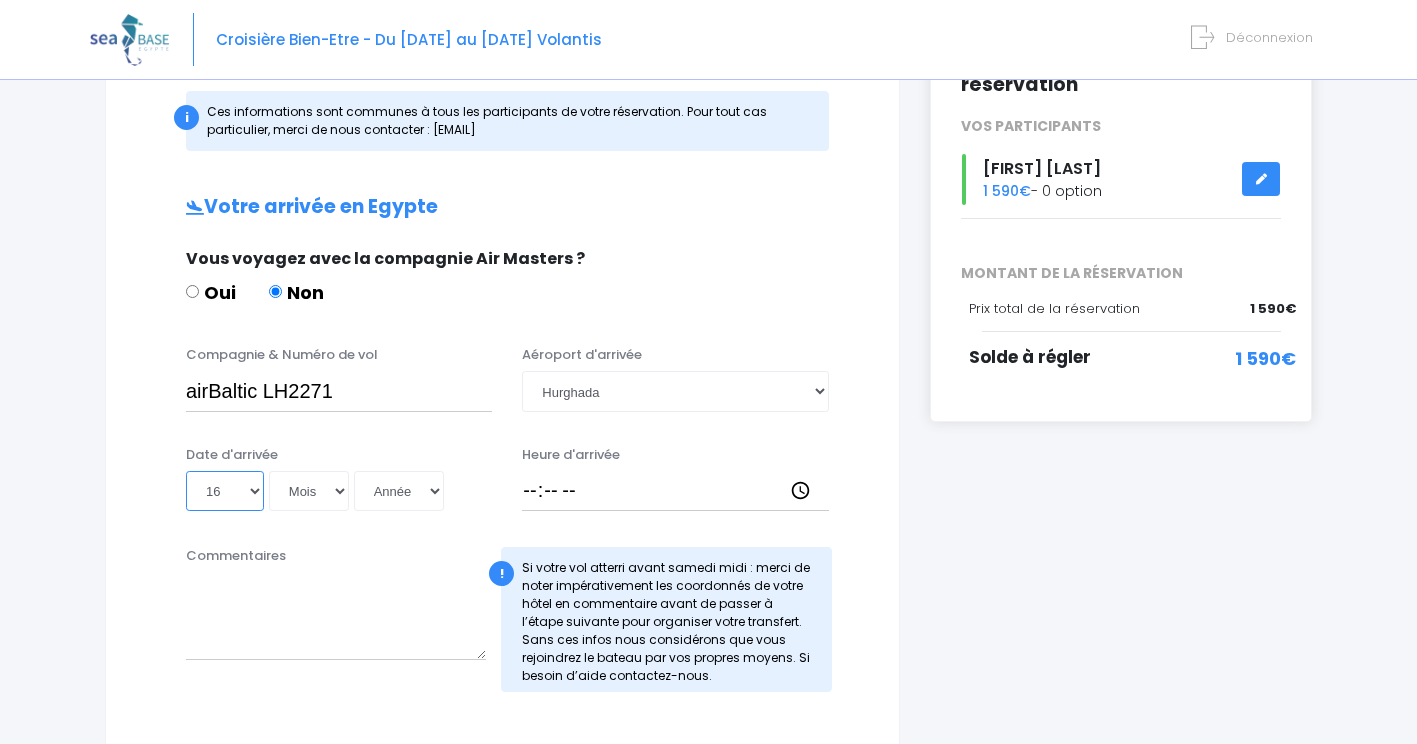 click on "Jour 01 02 03 04 05 06 07 08 09 10 11 12 13 14 15 16 17 18 19 20 21 22 23 24 25 26 27 28 29 30 31" at bounding box center [225, 491] 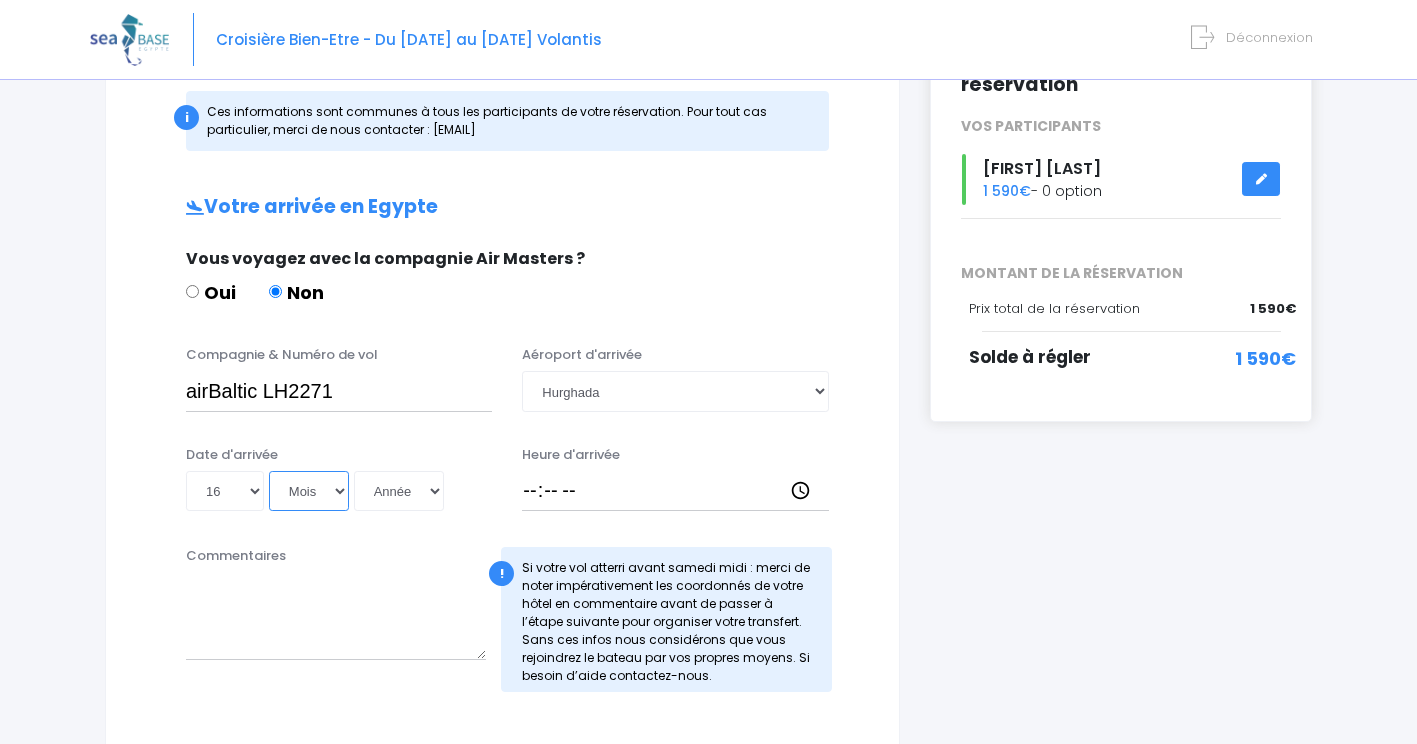 click on "Mois 01 02 03 04 05 06 07 08 09 10 11 12" at bounding box center (309, 491) 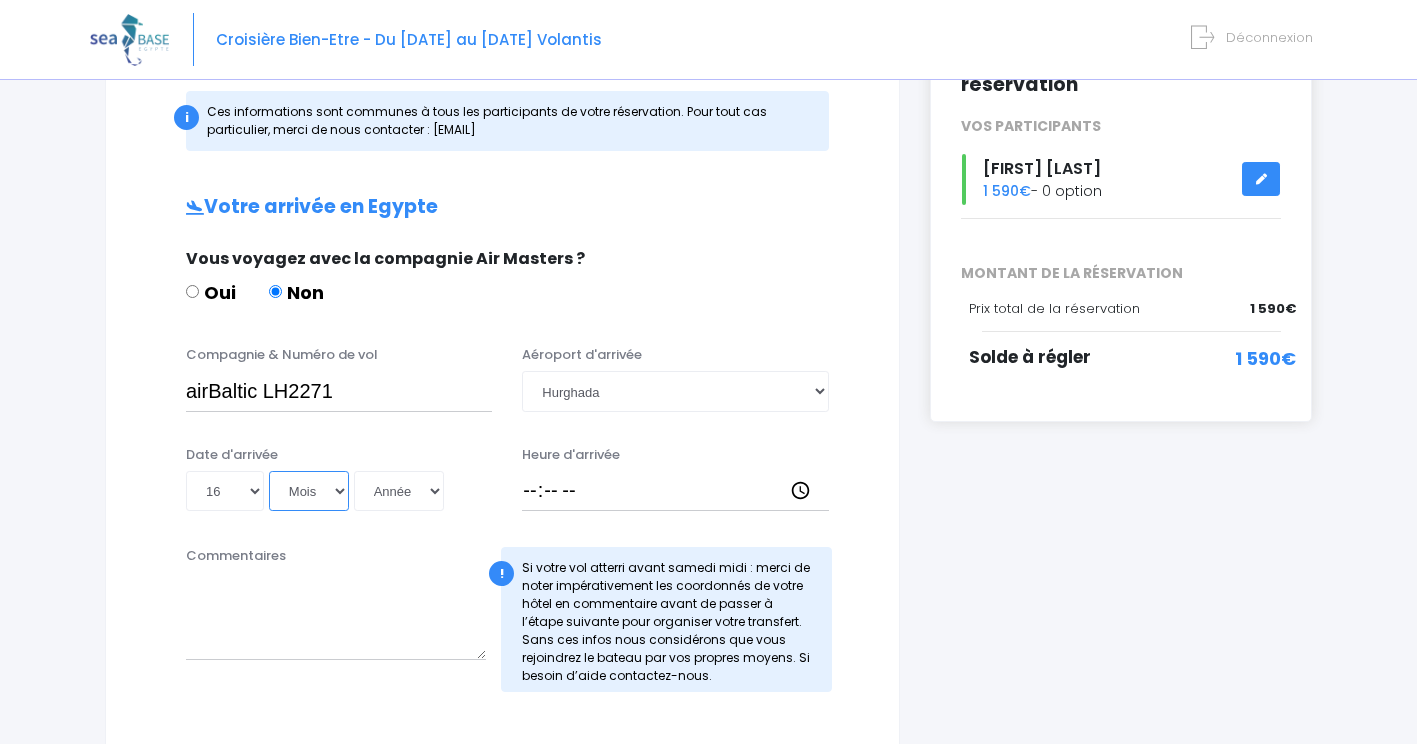 select on "08" 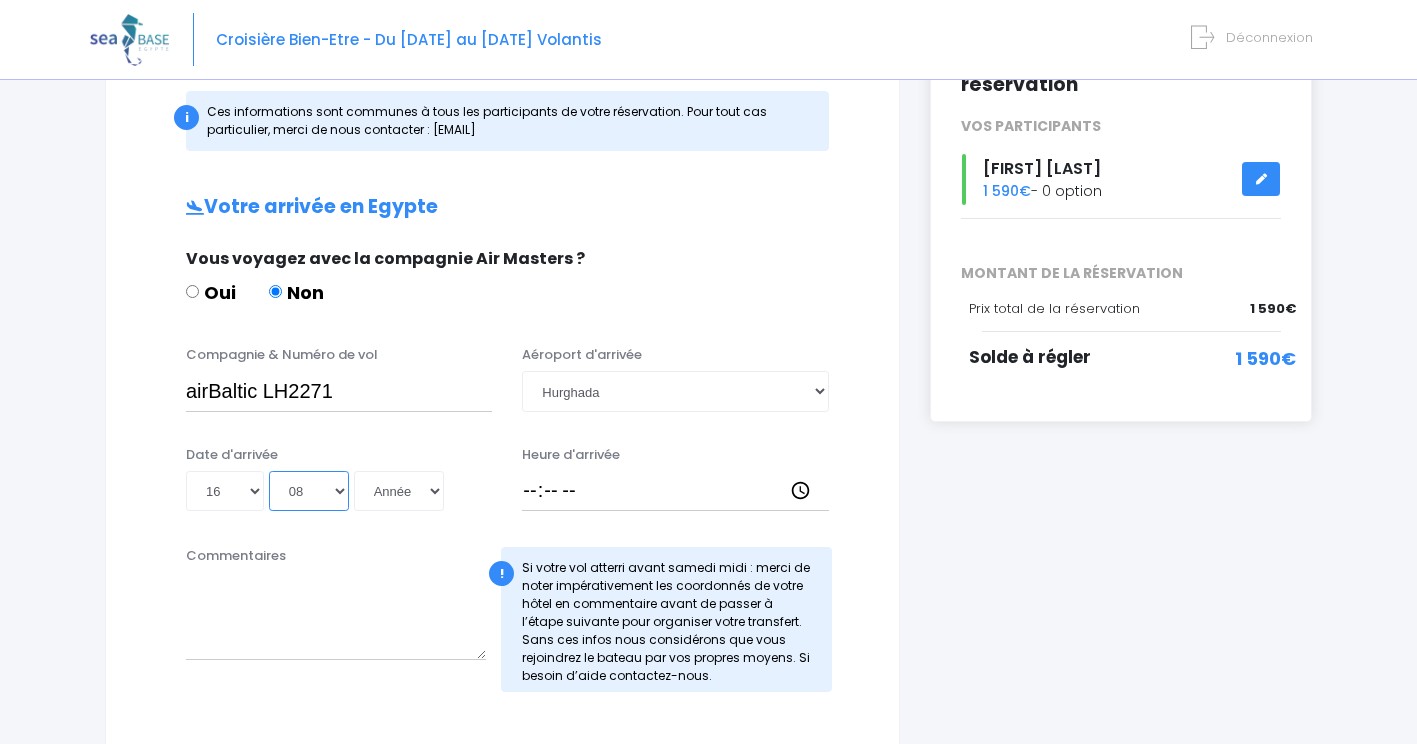 click on "Mois 01 02 03 04 05 06 07 08 09 10 11 12" at bounding box center (309, 491) 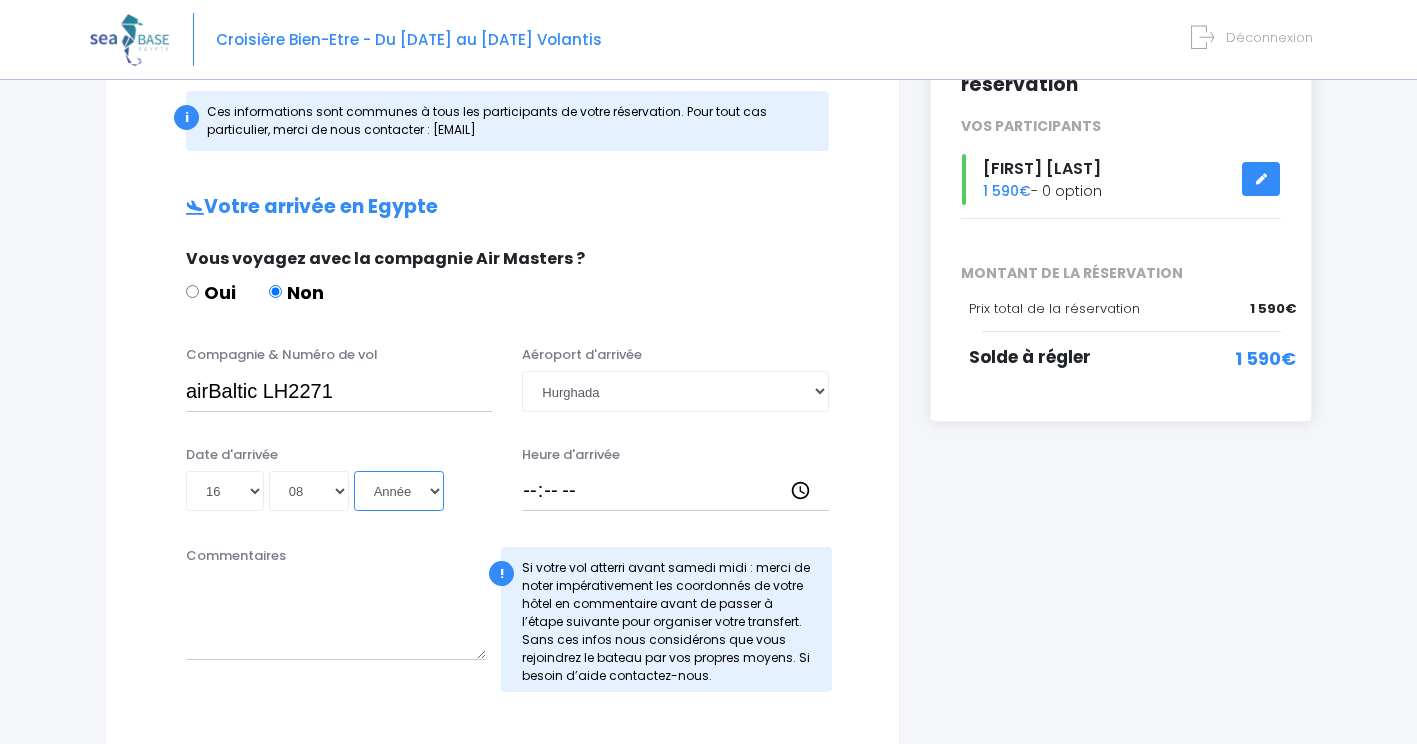 click on "Année 2045 2044 2043 2042 2041 2040 2039 2038 2037 2036 2035 2034 2033 2032 2031 2030 2029 2028 2027 2026 2025 2024 2023 2022 2021 2020 2019 2018 2017 2016 2015 2014 2013 2012 2011 2010 2009 2008 2007 2006 2005 2004 2003 2002 2001 2000 1999 1998 1997 1996 1995 1994 1993 1992 1991 1990 1989 1988 1987 1986 1985 1984 1983 1982 1981 1980 1979 1978 1977 1976 1975 1974 1973 1972 1971 1970 1969 1968 1967 1966 1965 1964 1963 1962 1961 1960 1959 1958 1957 1956 1955 1954 1953 1952 1951 1950 1949 1948 1947 1946 1945 1944 1943 1942 1941 1940 1939 1938 1937 1936 1935 1934 1933 1932 1931 1930 1929 1928 1927 1926 1925 1924 1923 1922 1921 1920 1919 1918 1917 1916 1915 1914 1913 1912 1911 1910 1909 1908 1907 1906 1905 1904 1903 1902 1901 1900" at bounding box center (399, 491) 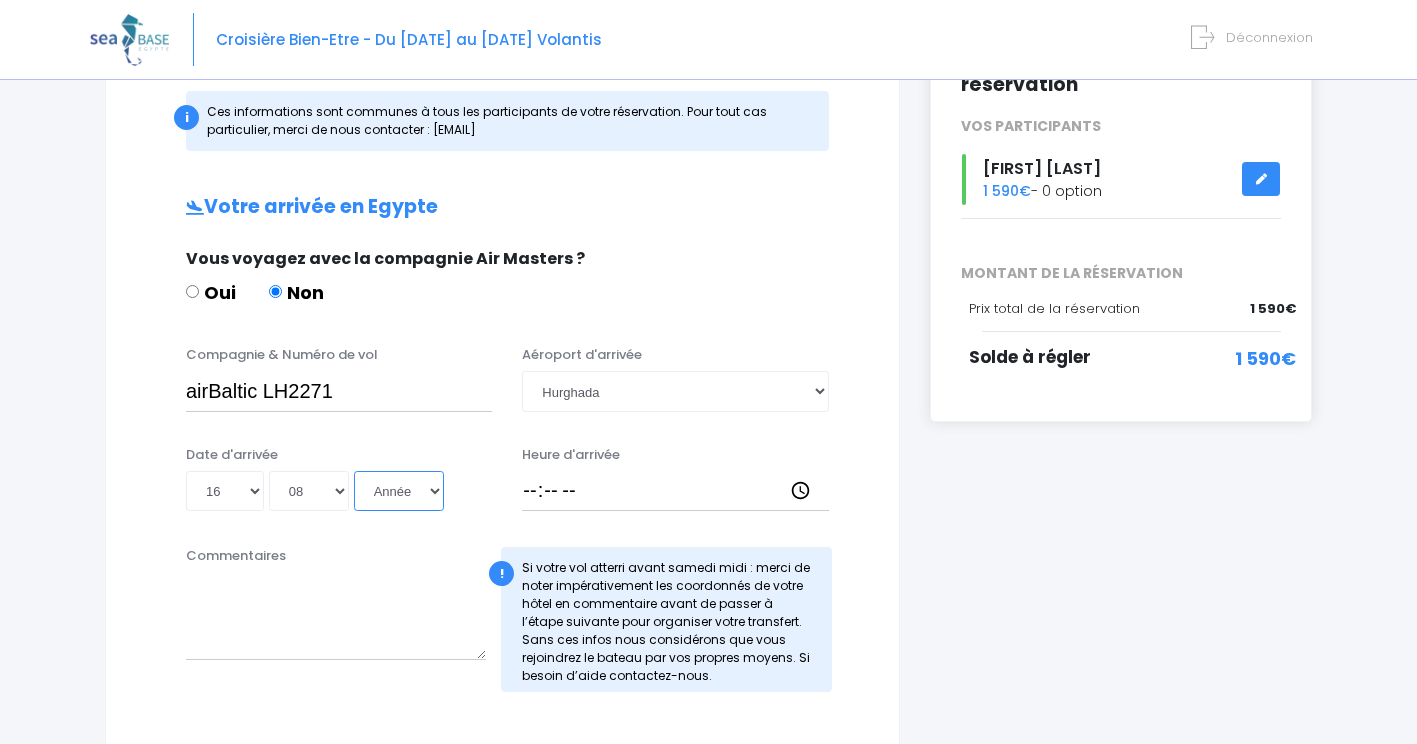 select on "2025" 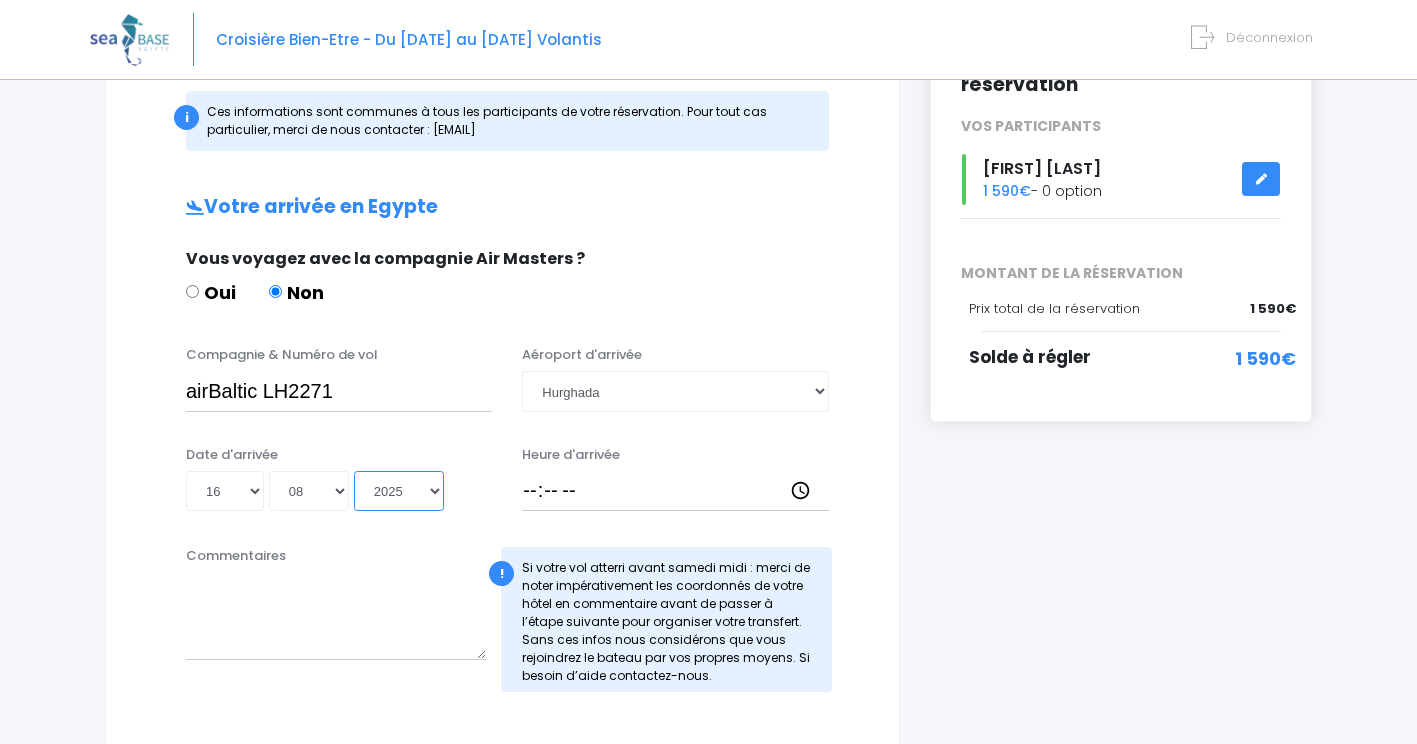 click on "Année 2045 2044 2043 2042 2041 2040 2039 2038 2037 2036 2035 2034 2033 2032 2031 2030 2029 2028 2027 2026 2025 2024 2023 2022 2021 2020 2019 2018 2017 2016 2015 2014 2013 2012 2011 2010 2009 2008 2007 2006 2005 2004 2003 2002 2001 2000 1999 1998 1997 1996 1995 1994 1993 1992 1991 1990 1989 1988 1987 1986 1985 1984 1983 1982 1981 1980 1979 1978 1977 1976 1975 1974 1973 1972 1971 1970 1969 1968 1967 1966 1965 1964 1963 1962 1961 1960 1959 1958 1957 1956 1955 1954 1953 1952 1951 1950 1949 1948 1947 1946 1945 1944 1943 1942 1941 1940 1939 1938 1937 1936 1935 1934 1933 1932 1931 1930 1929 1928 1927 1926 1925 1924 1923 1922 1921 1920 1919 1918 1917 1916 1915 1914 1913 1912 1911 1910 1909 1908 1907 1906 1905 1904 1903 1902 1901 1900" at bounding box center [399, 491] 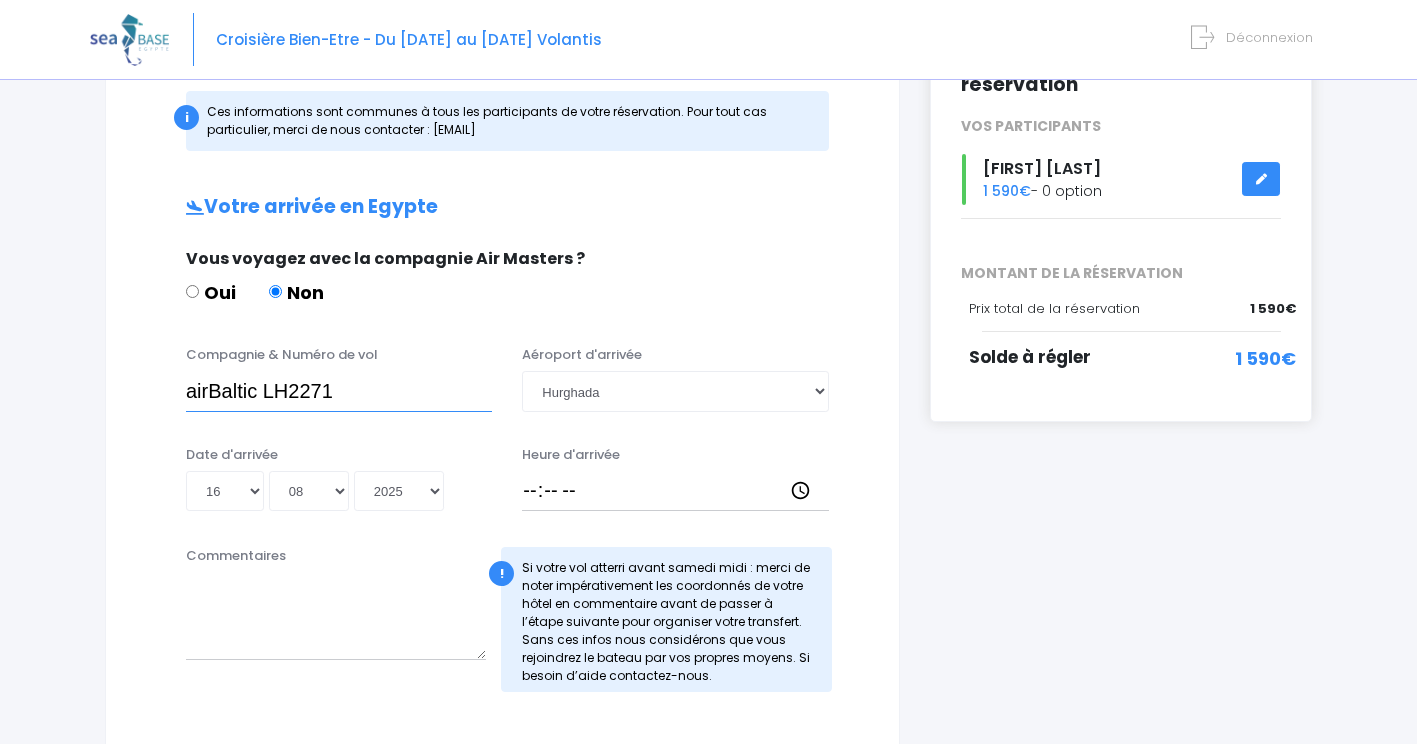 drag, startPoint x: 338, startPoint y: 385, endPoint x: 336, endPoint y: 399, distance: 14.142136 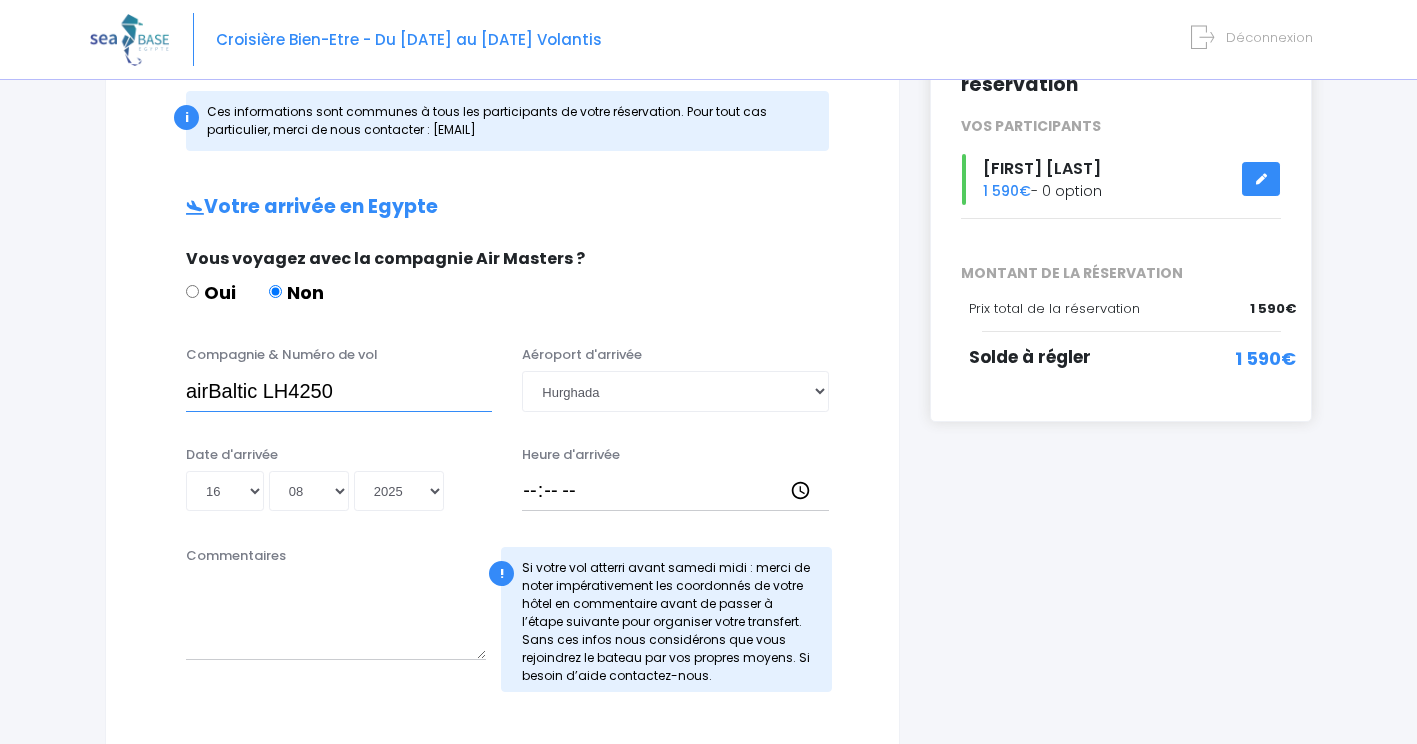 click on "airBaltic LH4250" at bounding box center [339, 391] 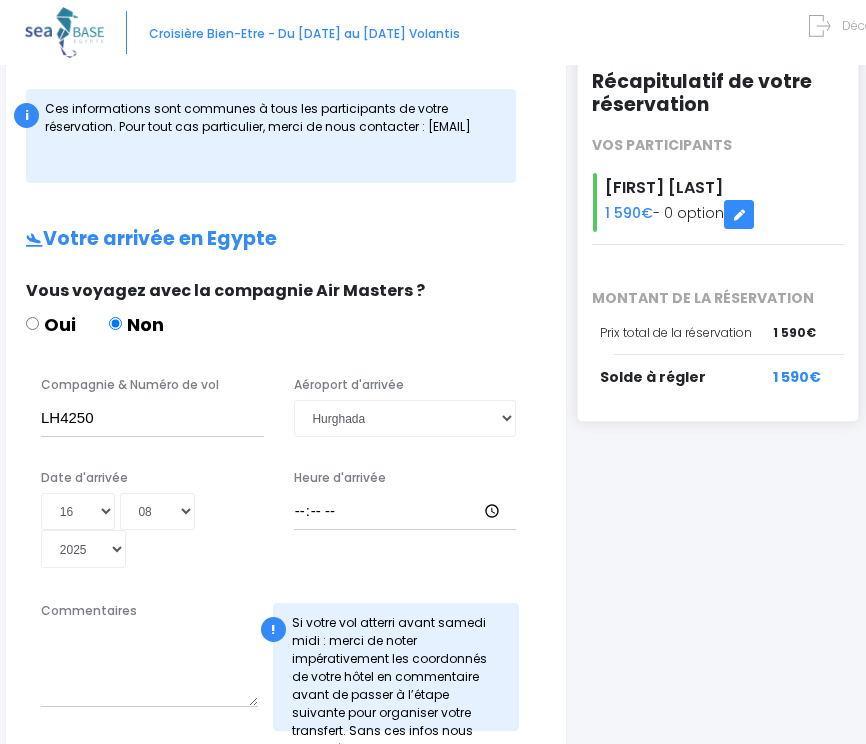click on "Compagnie & Numéro de vol" at bounding box center [130, 385] 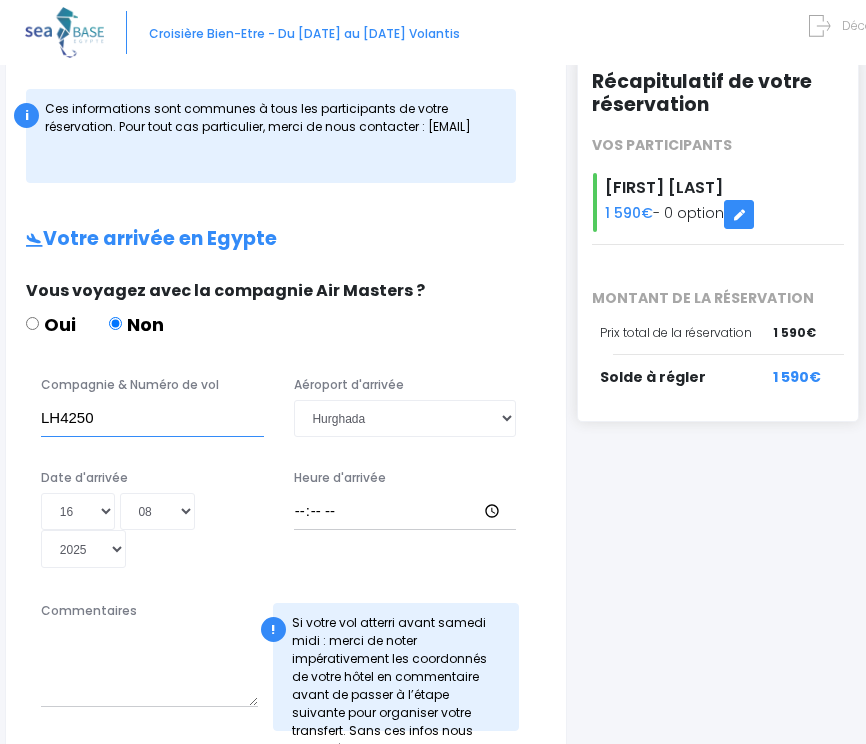 click on "LH4250" at bounding box center [152, 418] 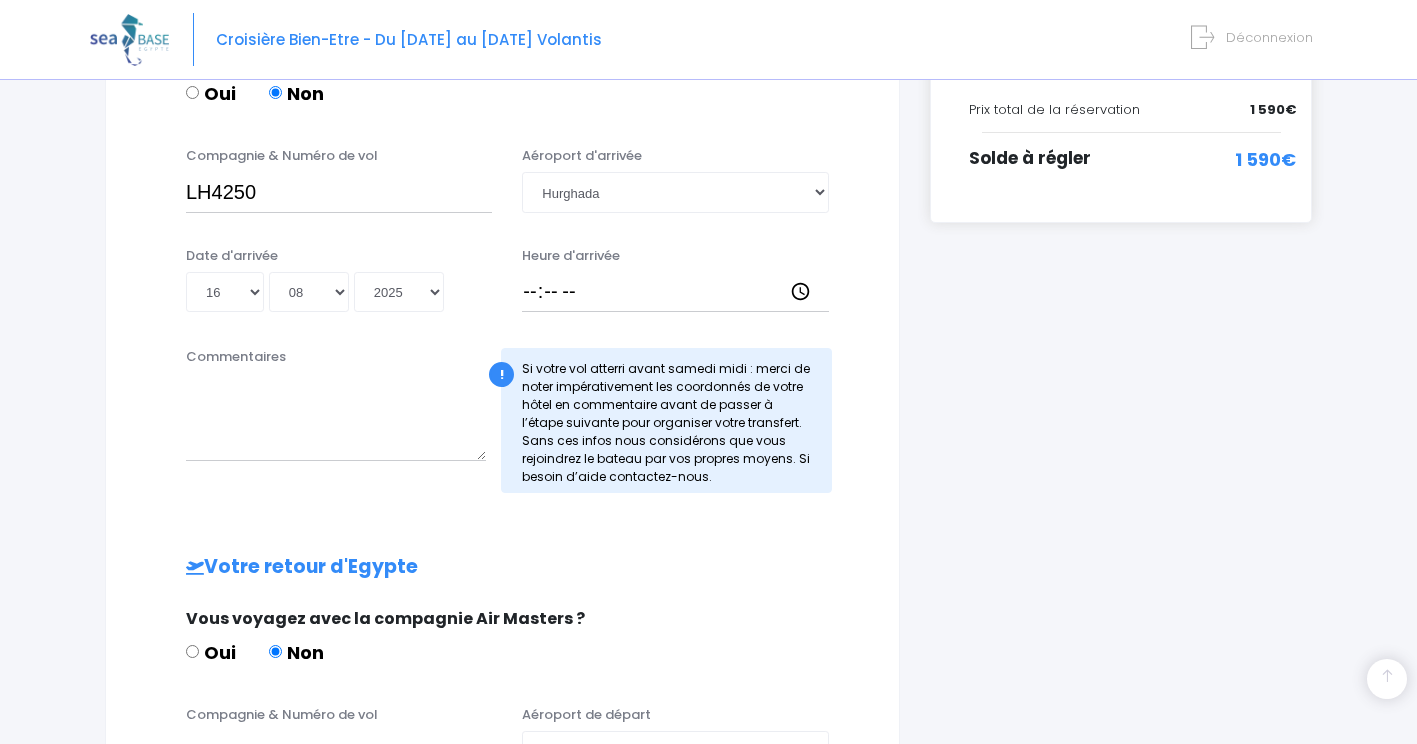scroll, scrollTop: 500, scrollLeft: 0, axis: vertical 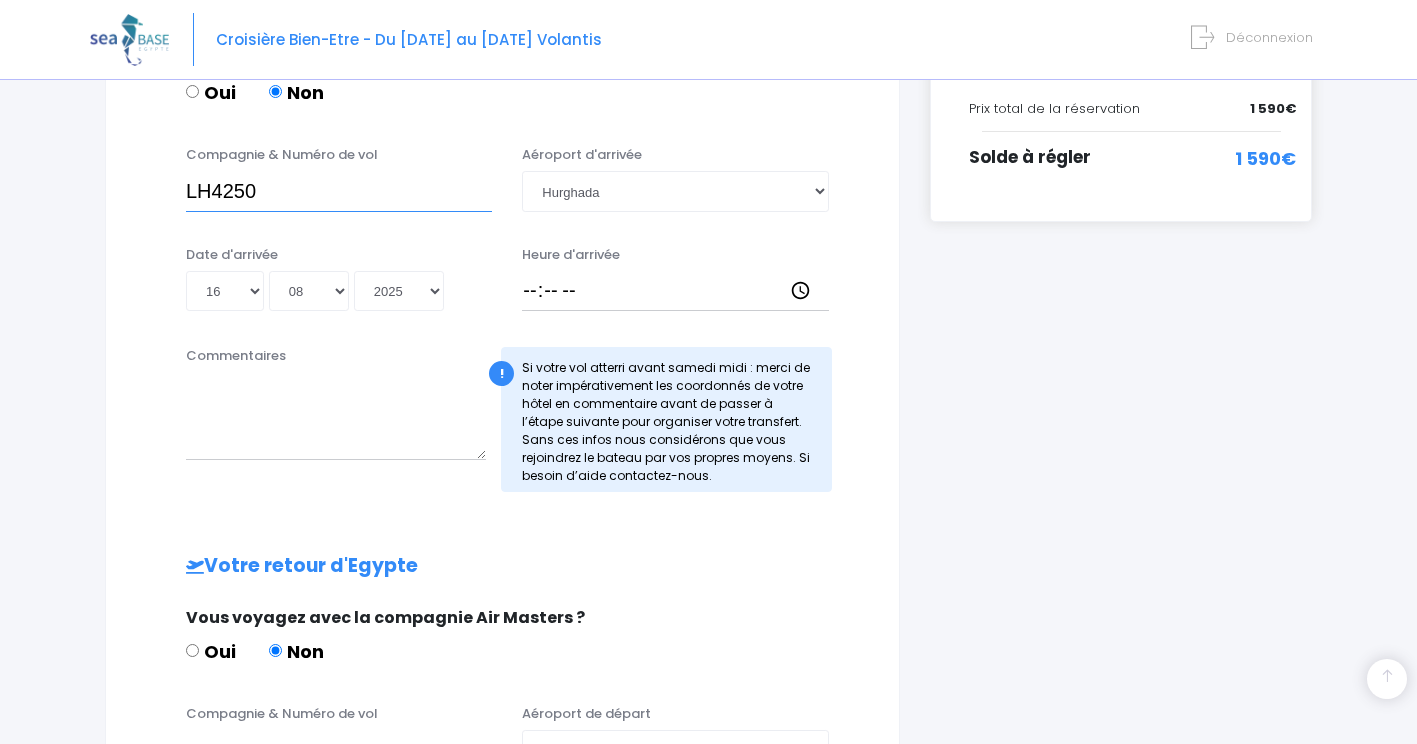 click on "LH4250" at bounding box center [339, 191] 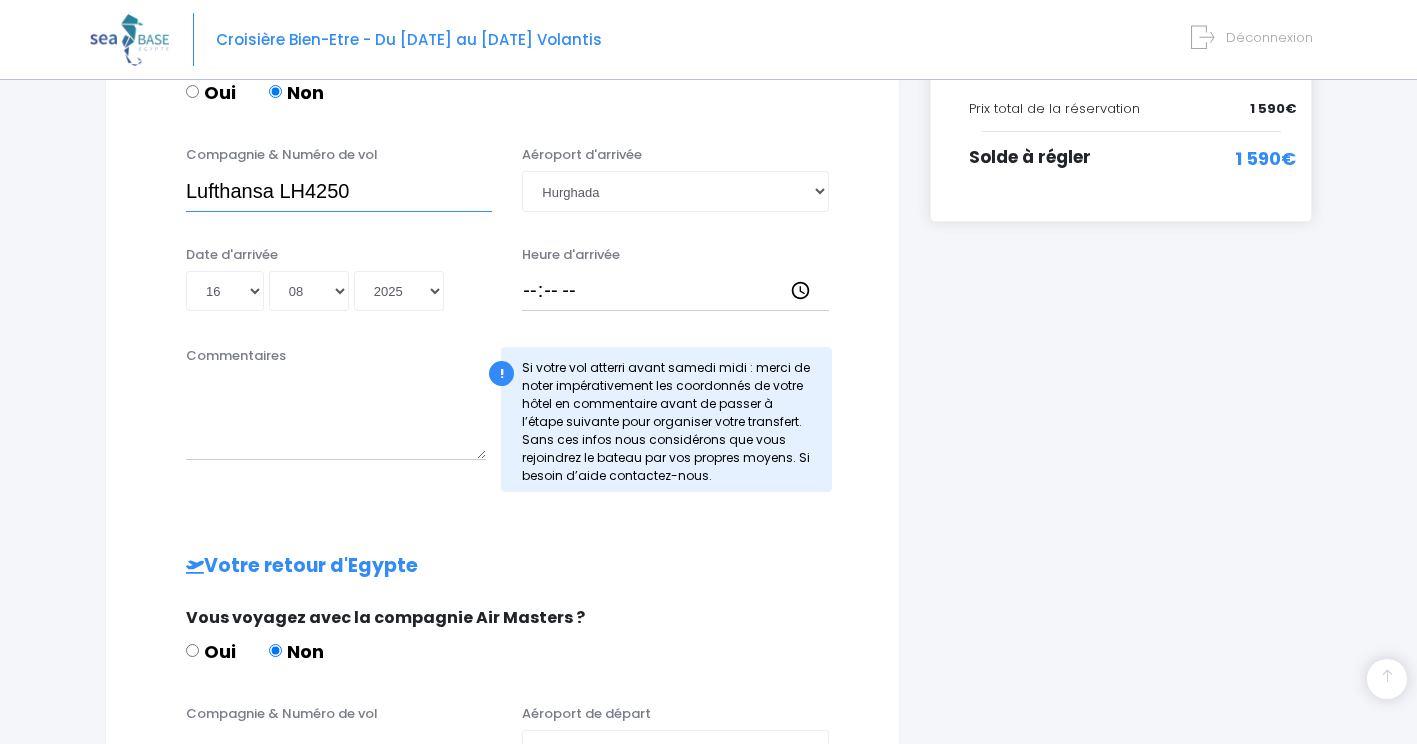 type on "Lufthansa LH4250" 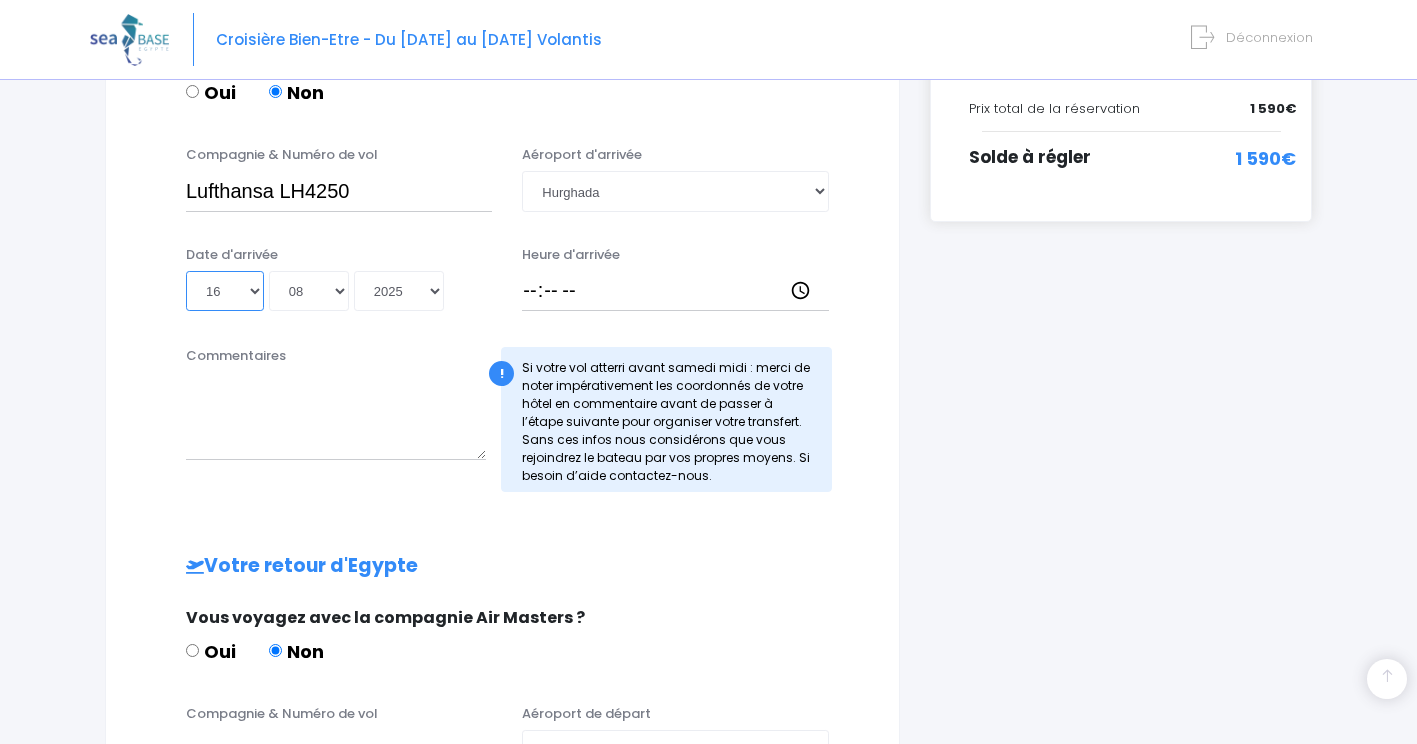 click on "Jour 01 02 03 04 05 06 07 08 09 10 11 12 13 14 15 16 17 18 19 20 21 22 23 24 25 26 27 28 29 30 31" at bounding box center [225, 291] 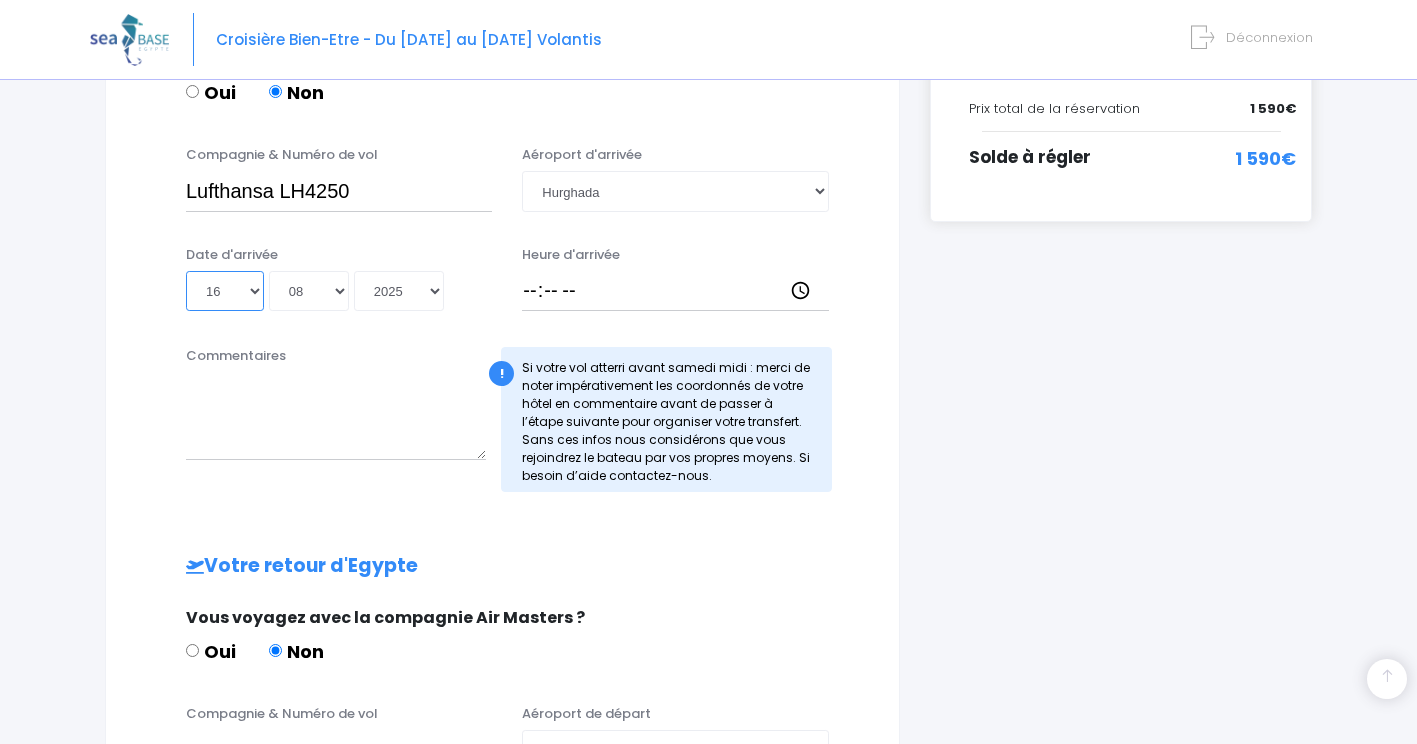 select on "15" 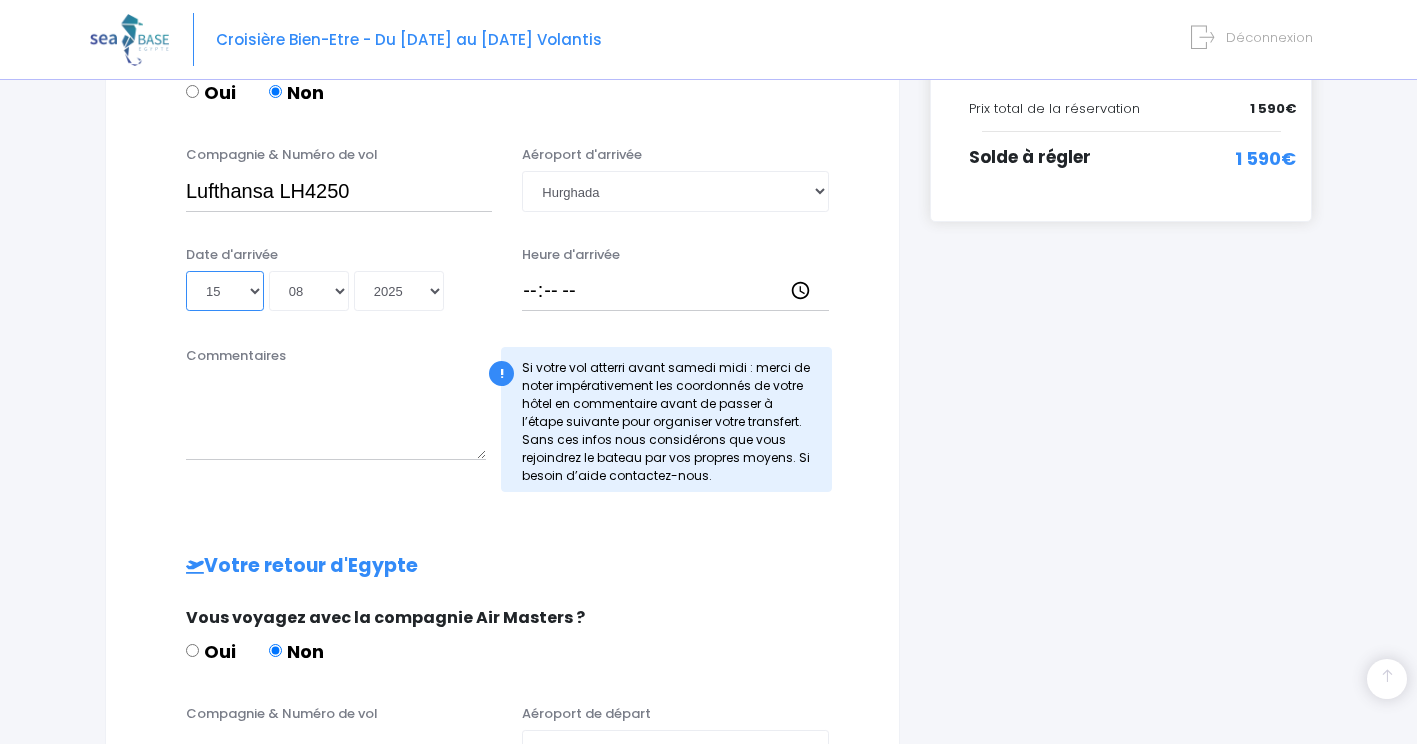 click on "Jour 01 02 03 04 05 06 07 08 09 10 11 12 13 14 15 16 17 18 19 20 21 22 23 24 25 26 27 28 29 30 31" at bounding box center (225, 291) 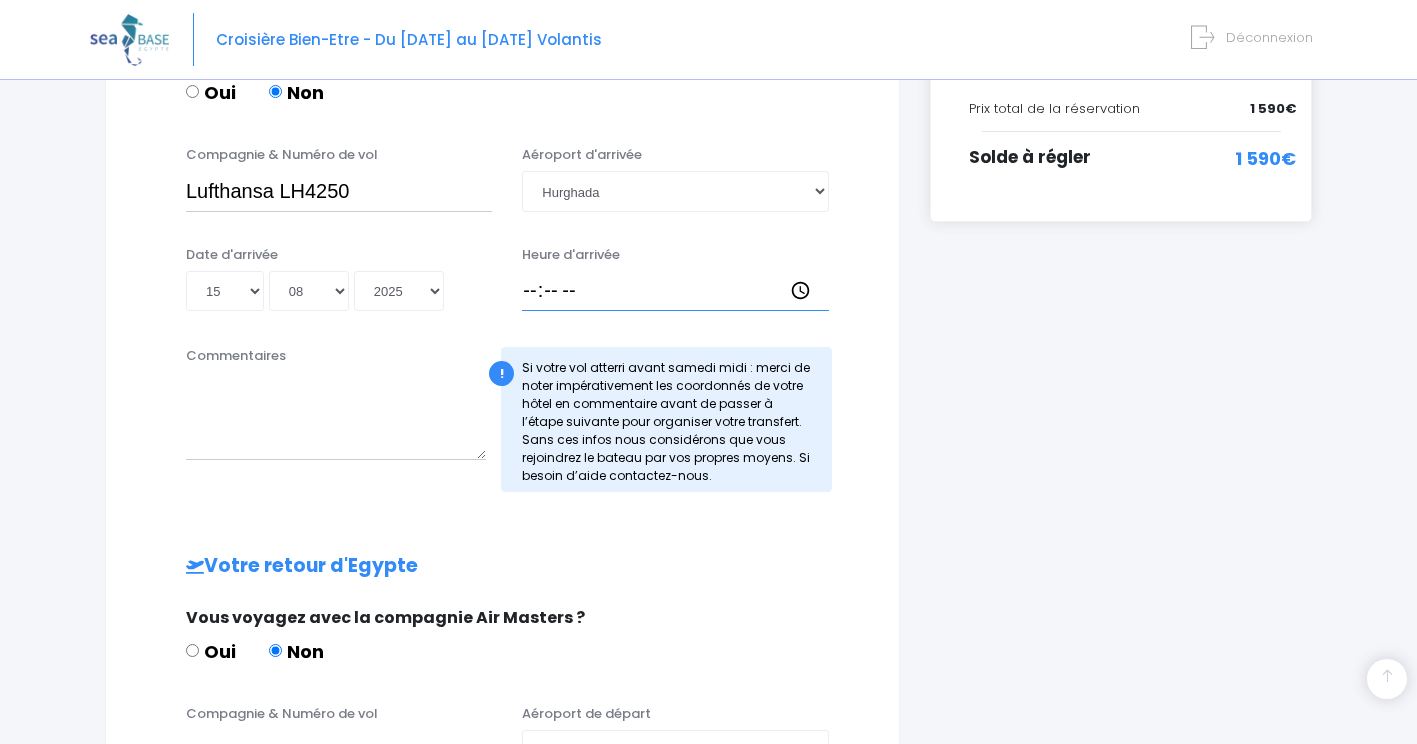 click on "Heure d'arrivée" at bounding box center [675, 291] 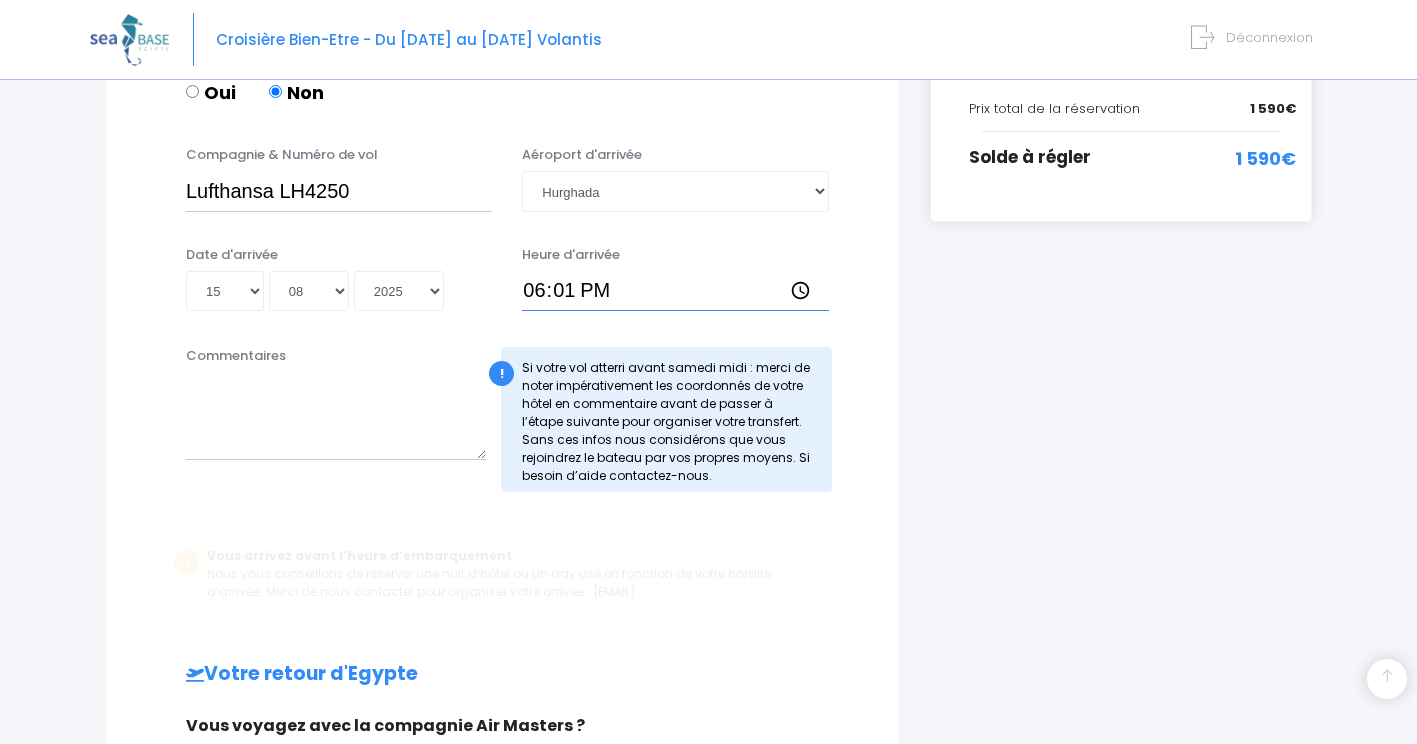 type on "18:15" 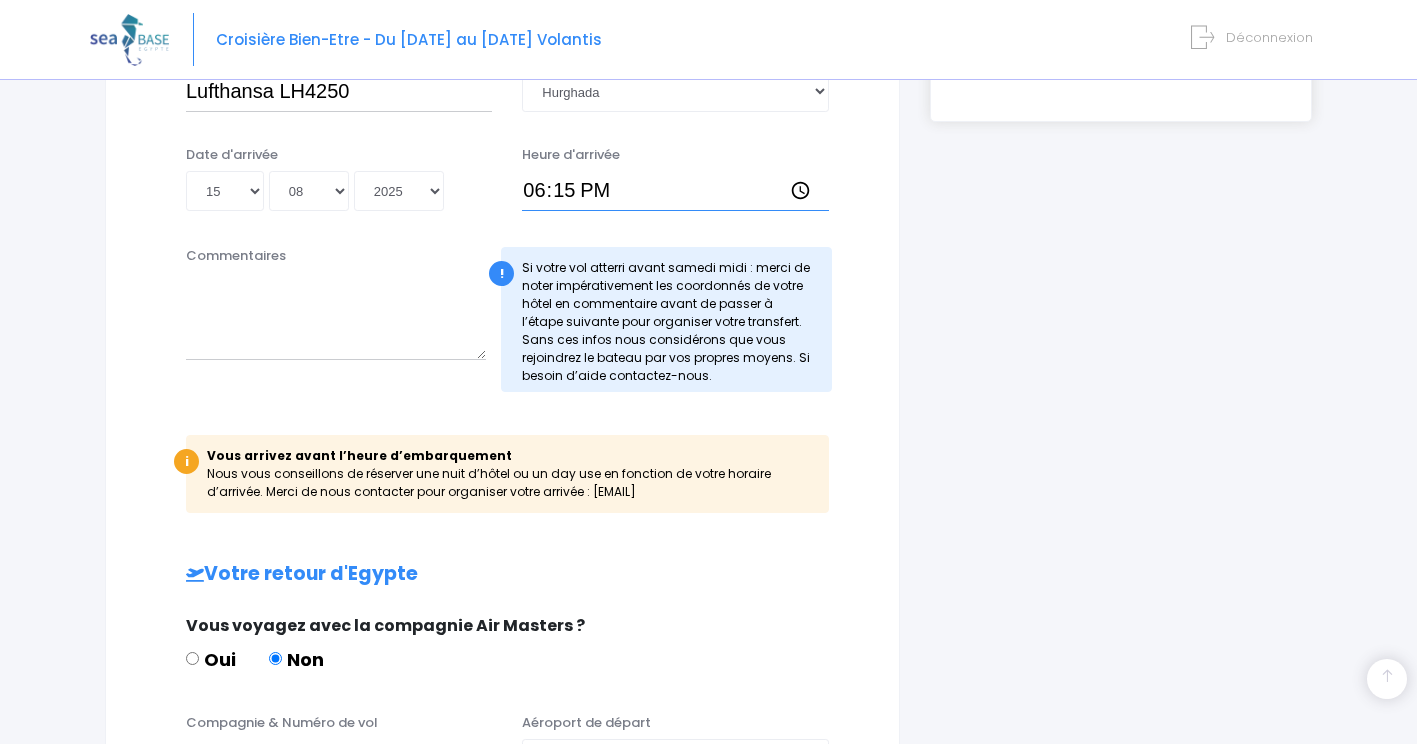 scroll, scrollTop: 500, scrollLeft: 0, axis: vertical 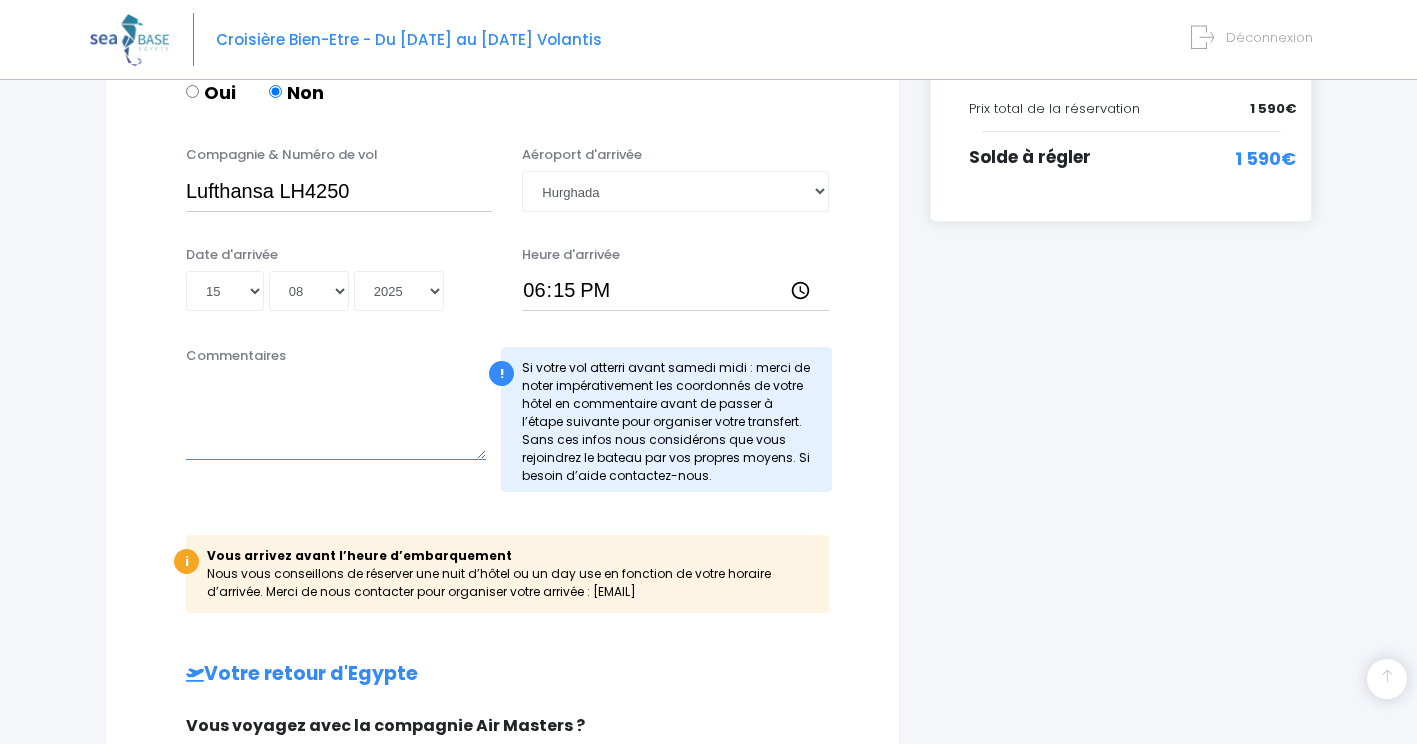 click on "Commentaires" at bounding box center [336, 416] 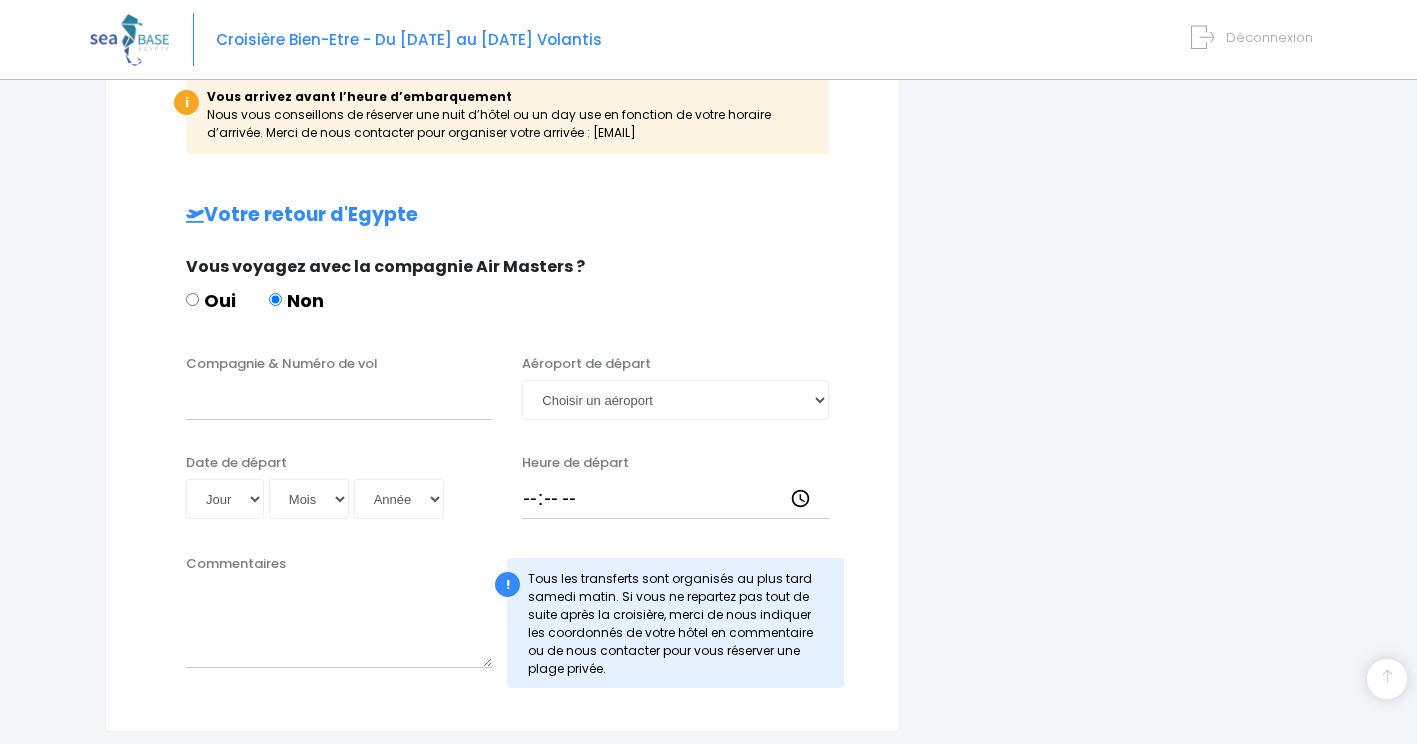scroll, scrollTop: 1000, scrollLeft: 0, axis: vertical 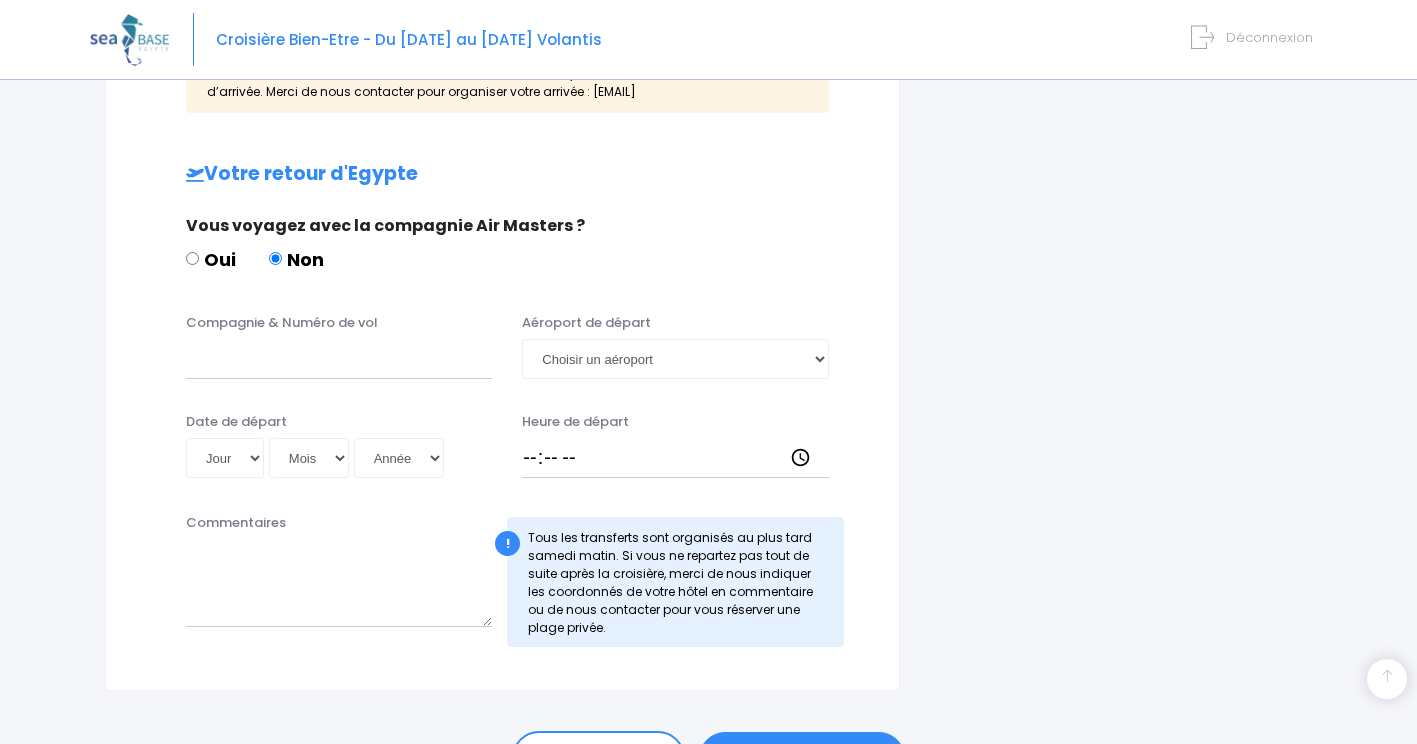 type on "Bonjour,
Pouvez-vous me conseiller un hôtel à Hurghada ?
Merci" 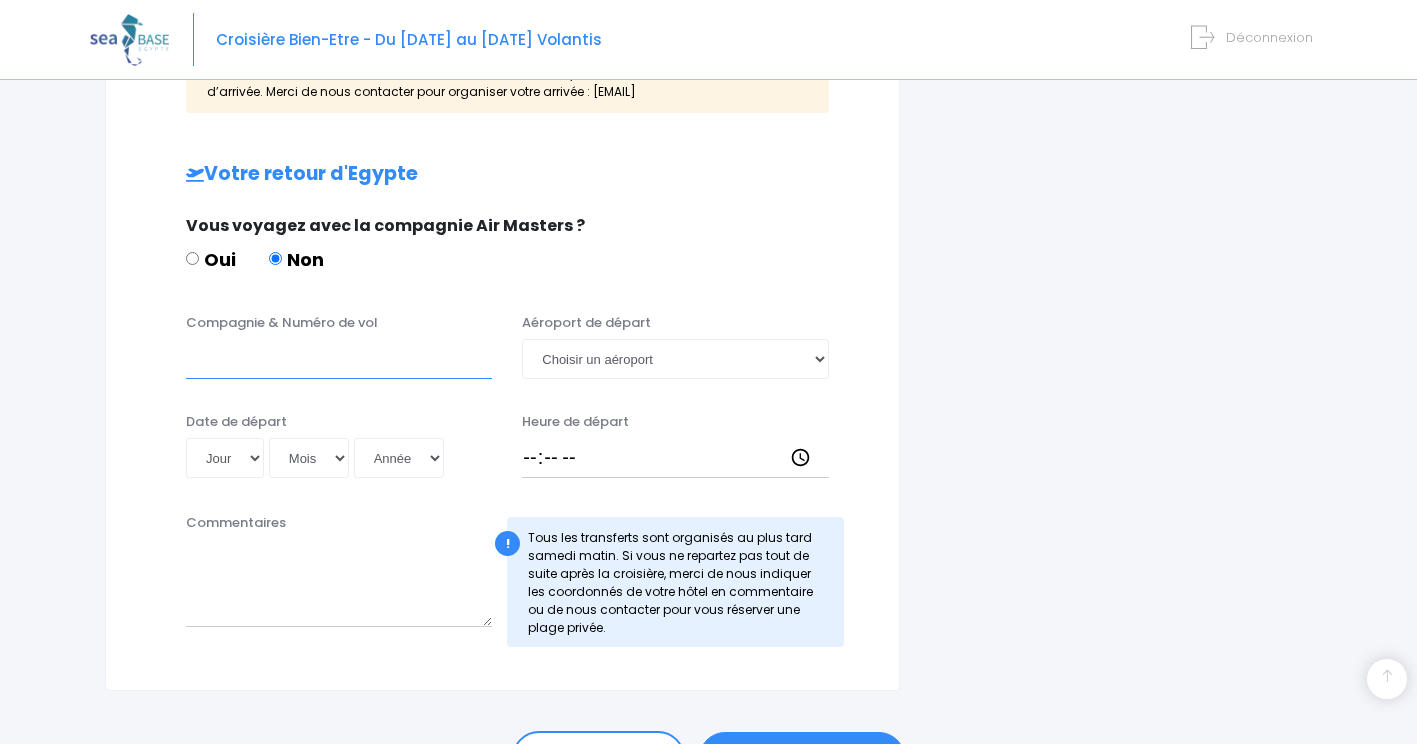 click on "Compagnie & Numéro de vol" at bounding box center (339, 359) 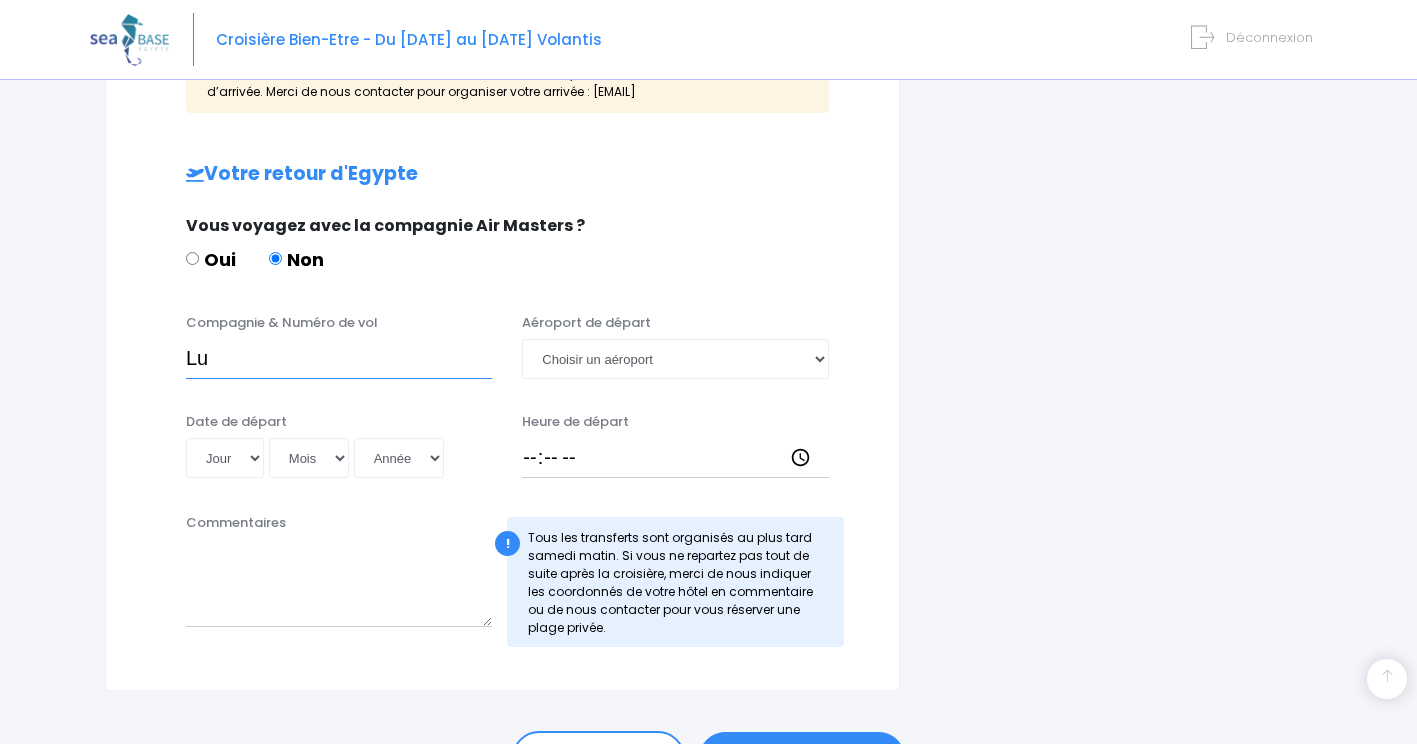 type on "L" 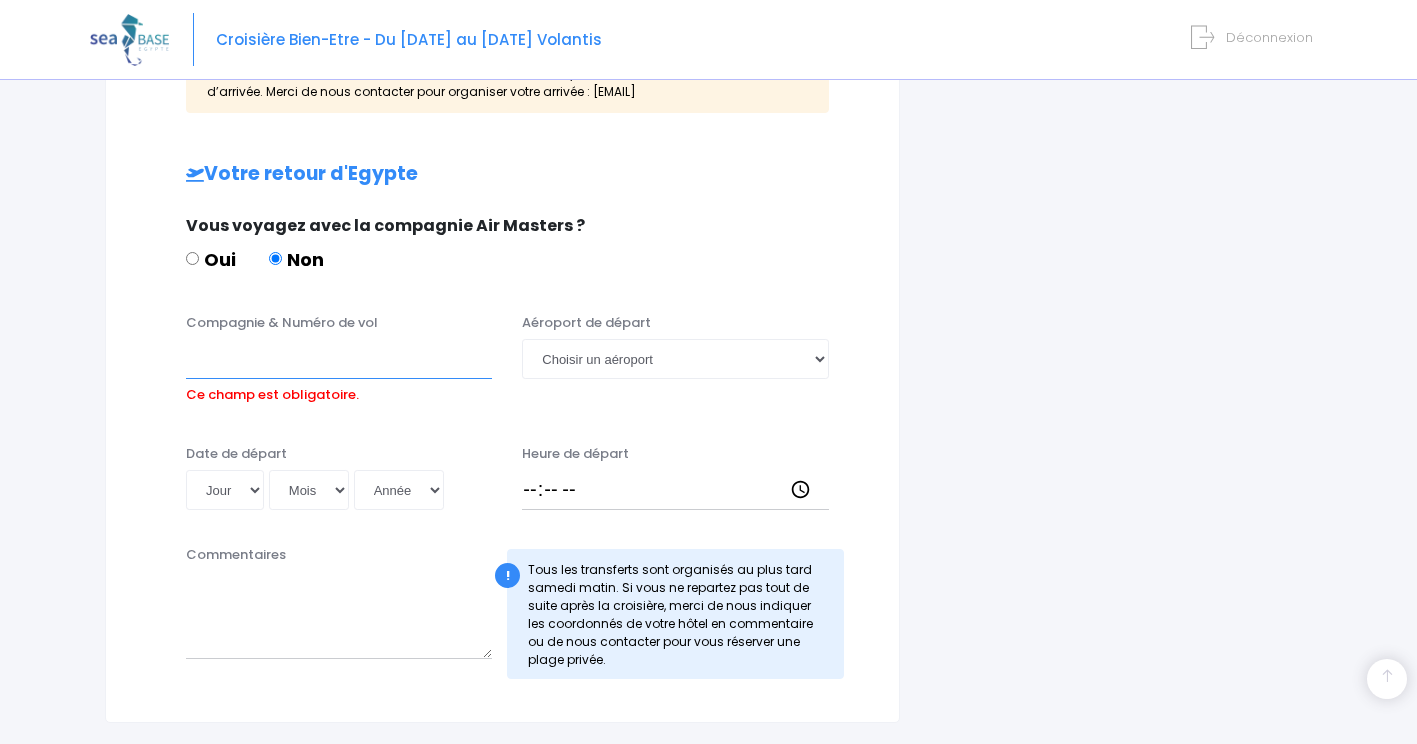 paste on "Edelweiss Air" 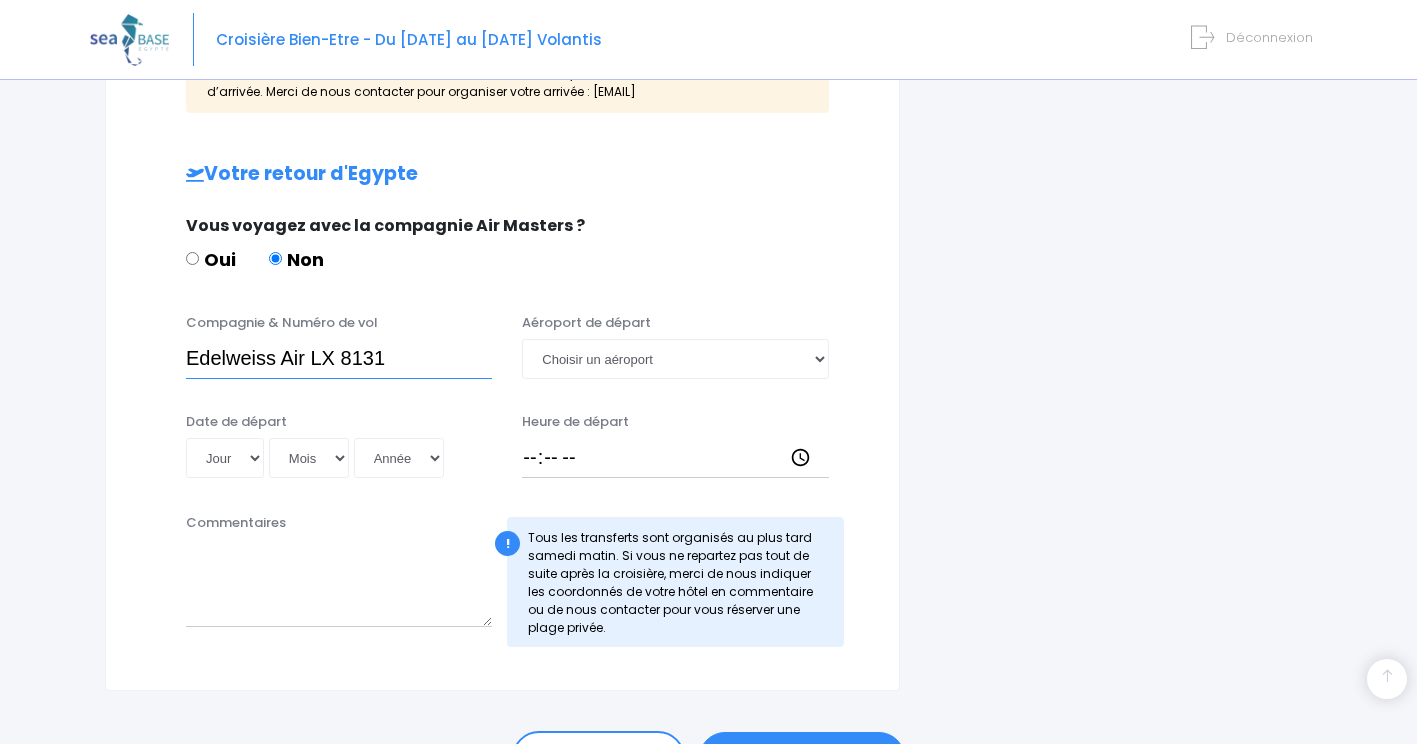 type on "Edelweiss Air LX 8131" 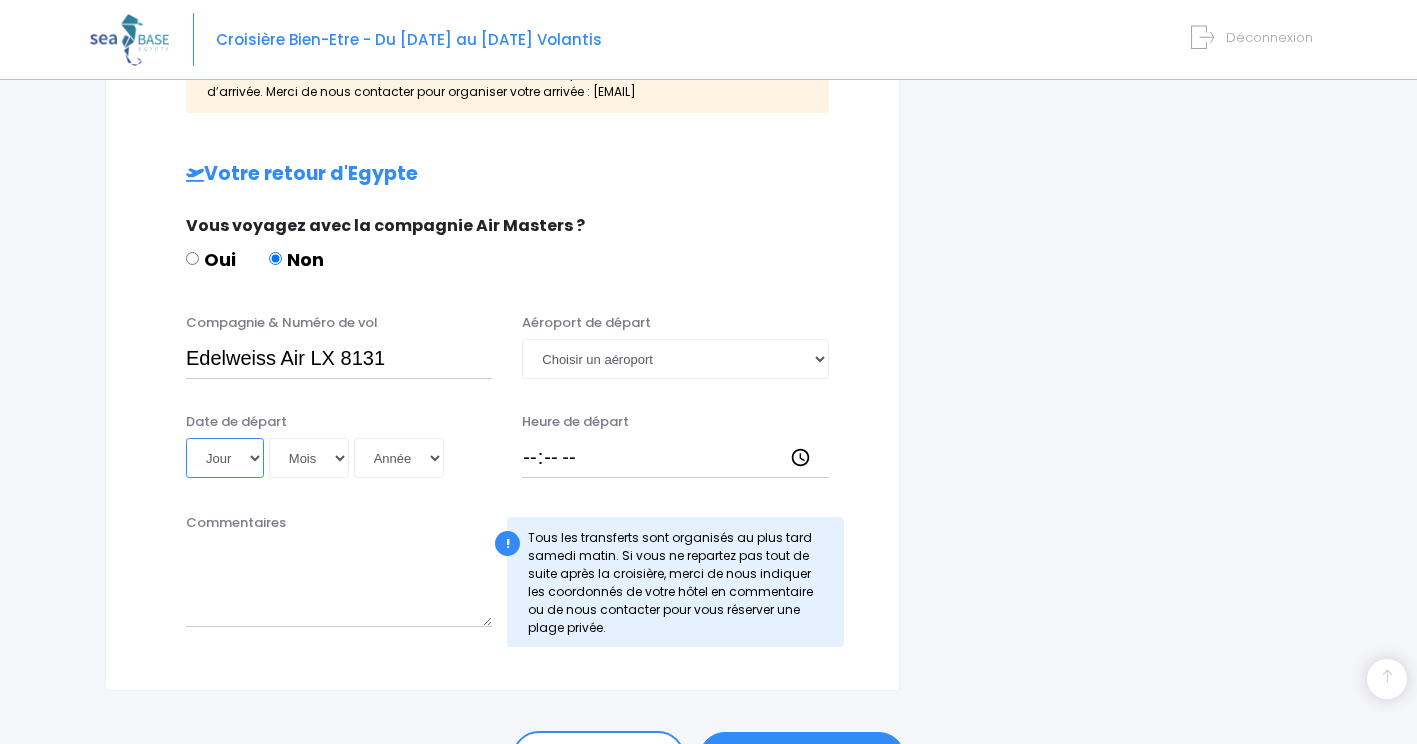 click on "Jour 01 02 03 04 05 06 07 08 09 10 11 12 13 14 15 16 17 18 19 20 21 22 23 24 25 26 27 28 29 30 31" at bounding box center [225, 458] 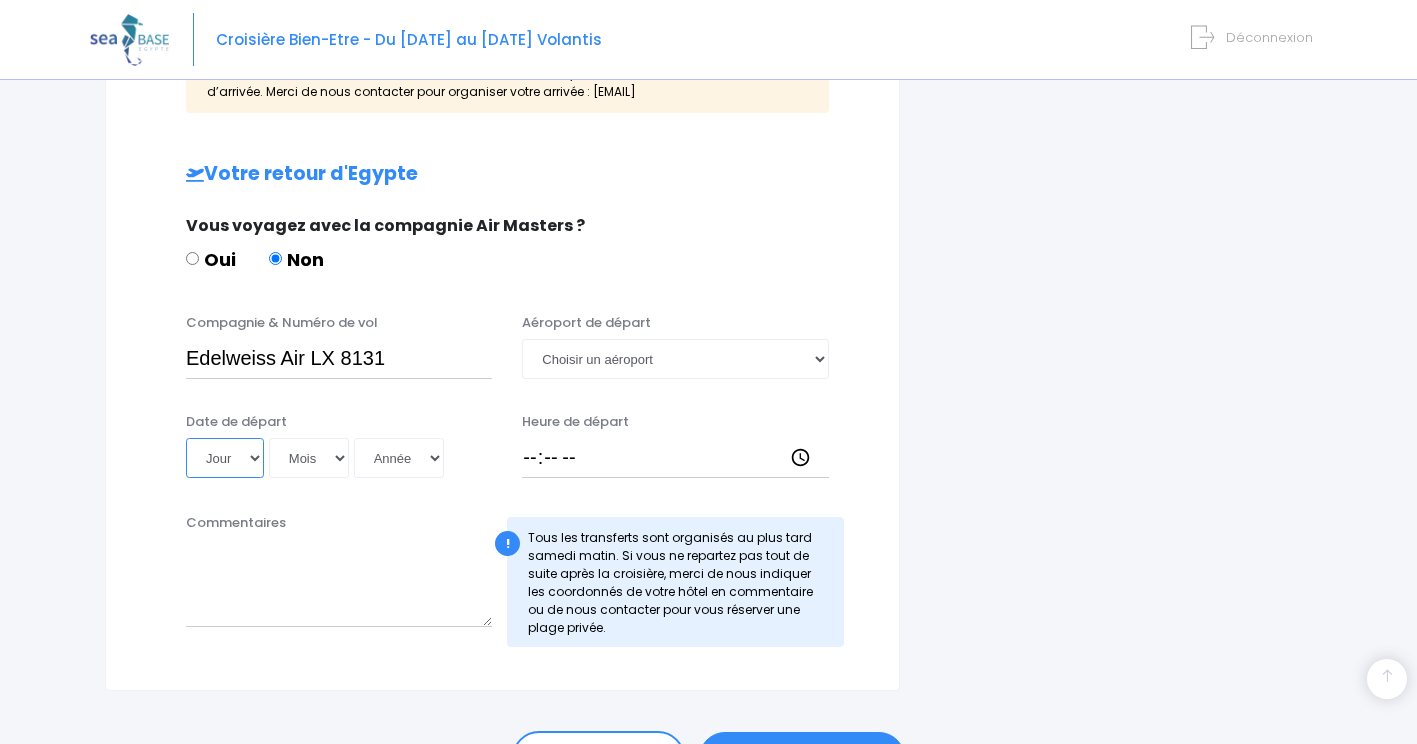 select on "23" 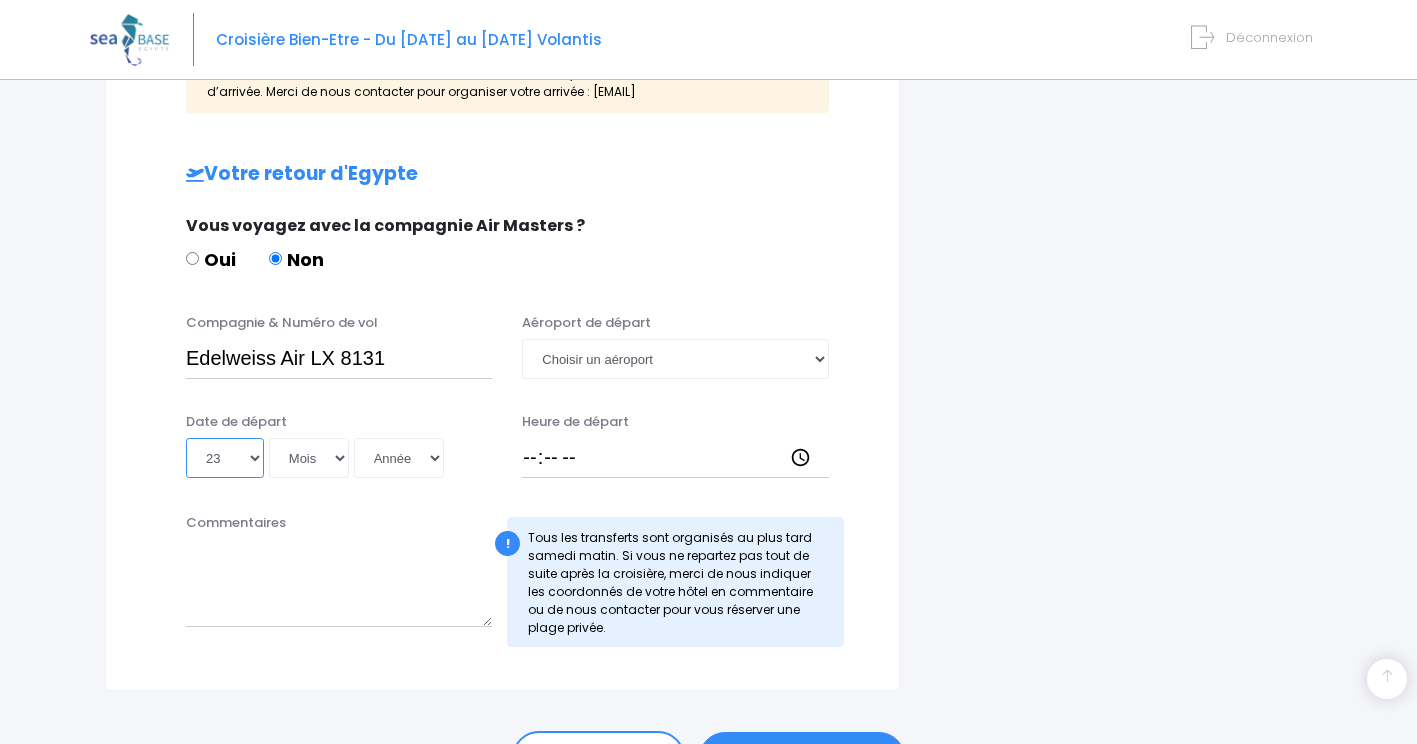 click on "Jour 01 02 03 04 05 06 07 08 09 10 11 12 13 14 15 16 17 18 19 20 21 22 23 24 25 26 27 28 29 30 31" at bounding box center (225, 458) 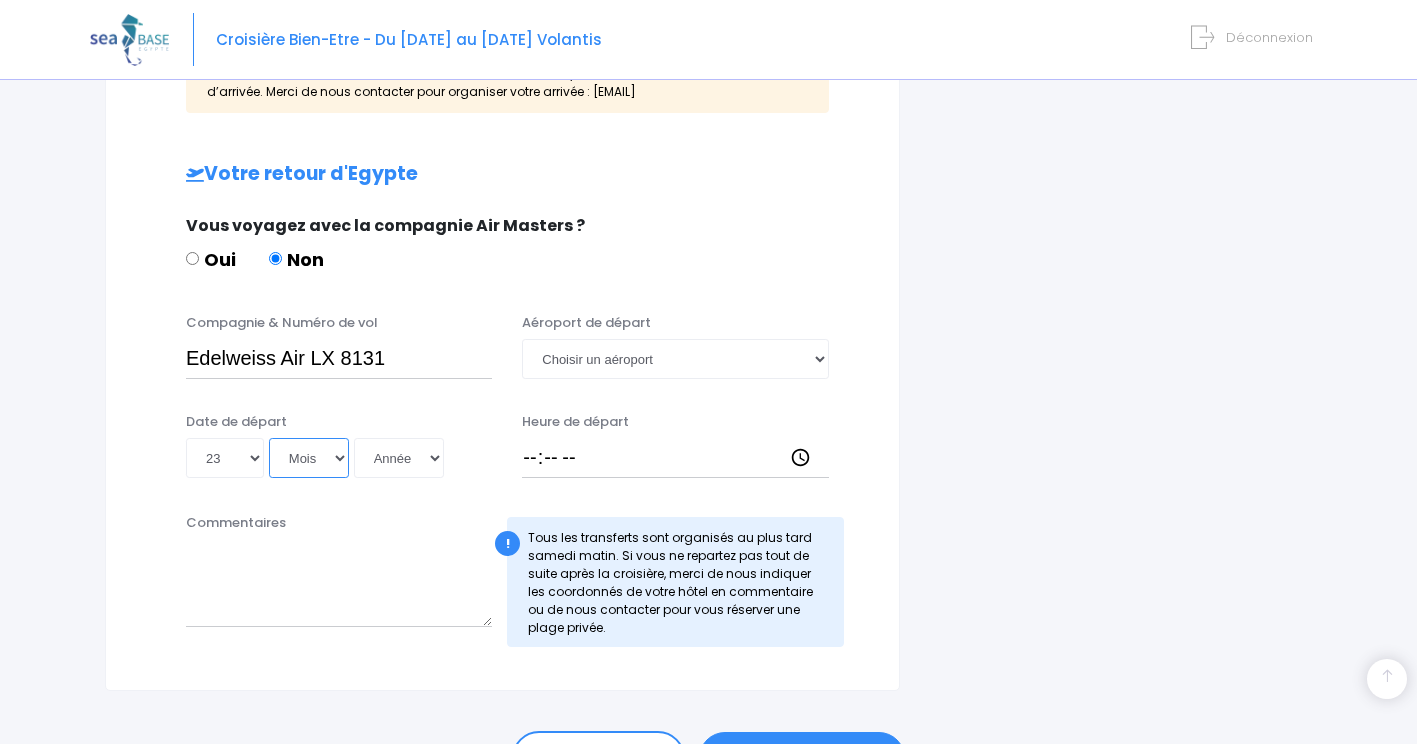 click on "Mois 01 02 03 04 05 06 07 08 09 10 11 12" at bounding box center [309, 458] 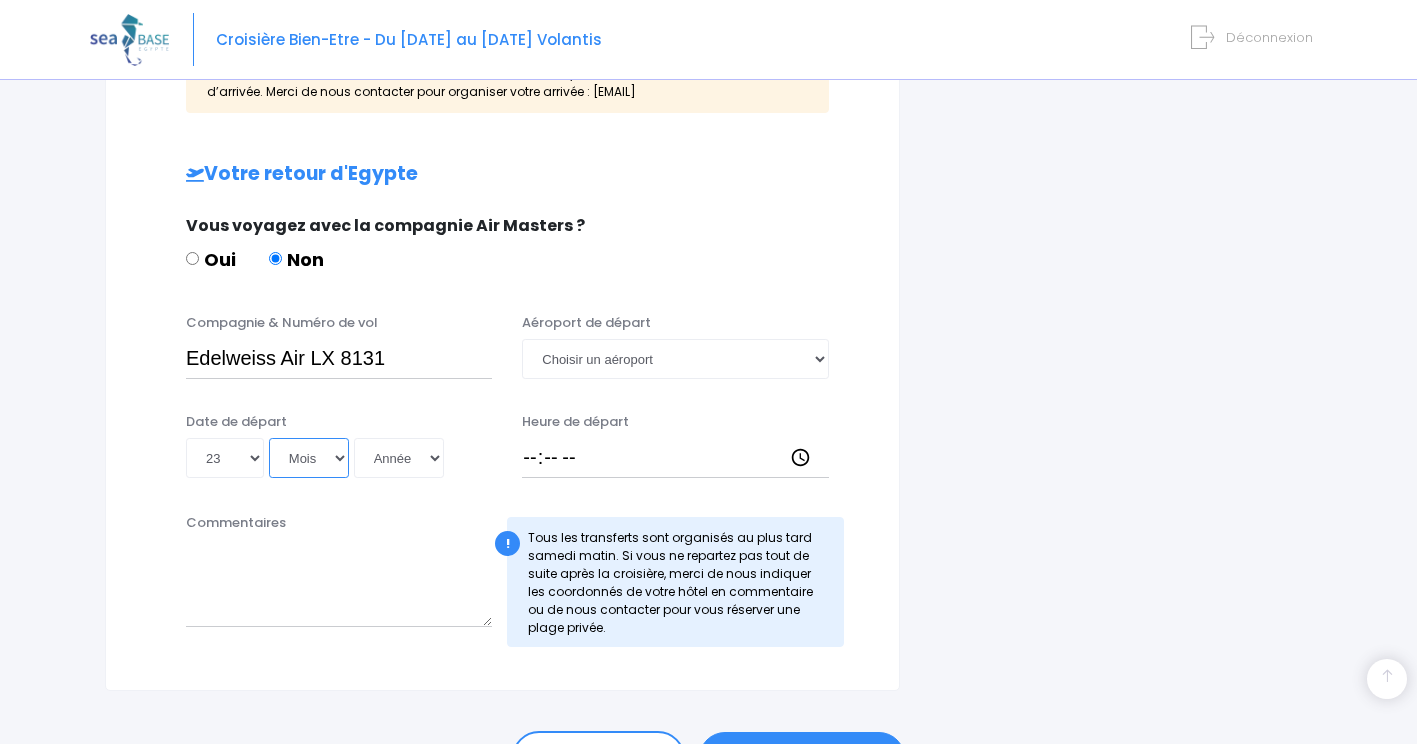 select on "08" 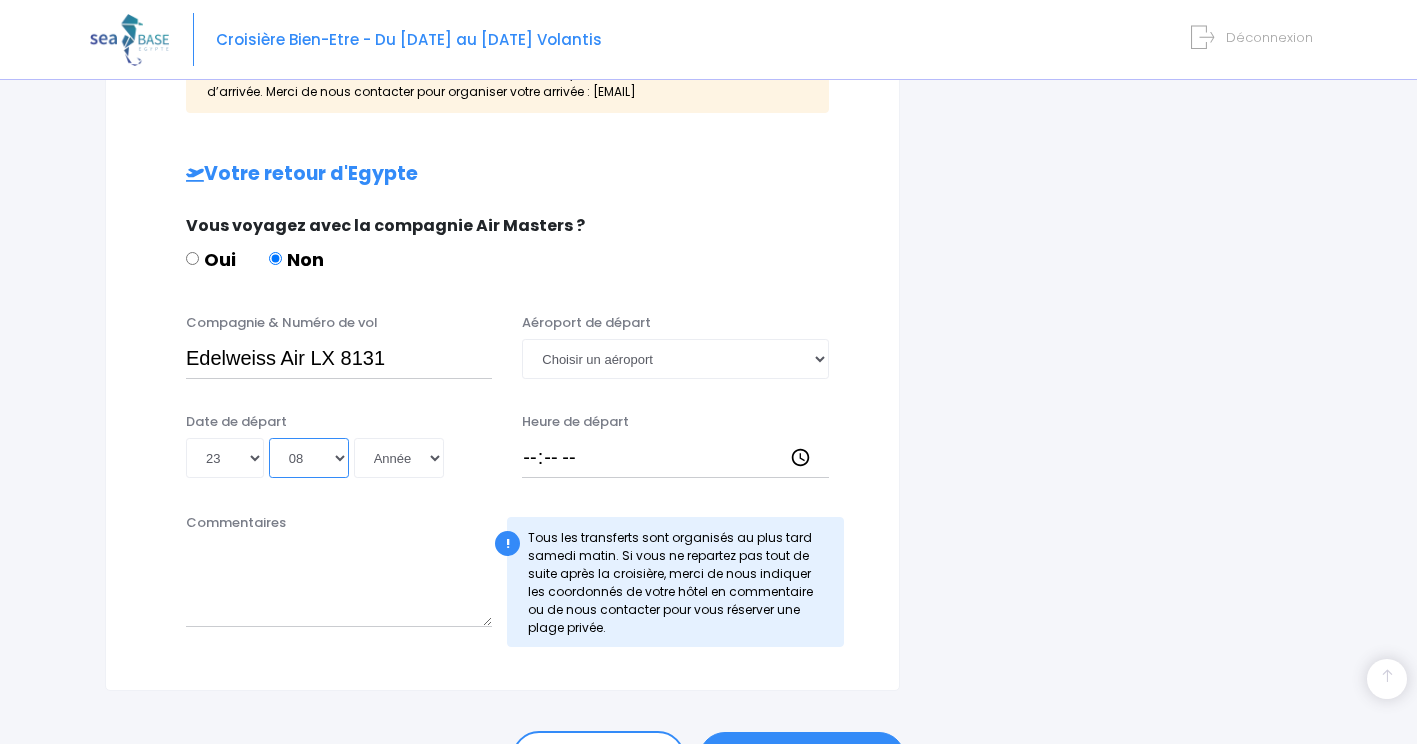 click on "Mois 01 02 03 04 05 06 07 08 09 10 11 12" at bounding box center [309, 458] 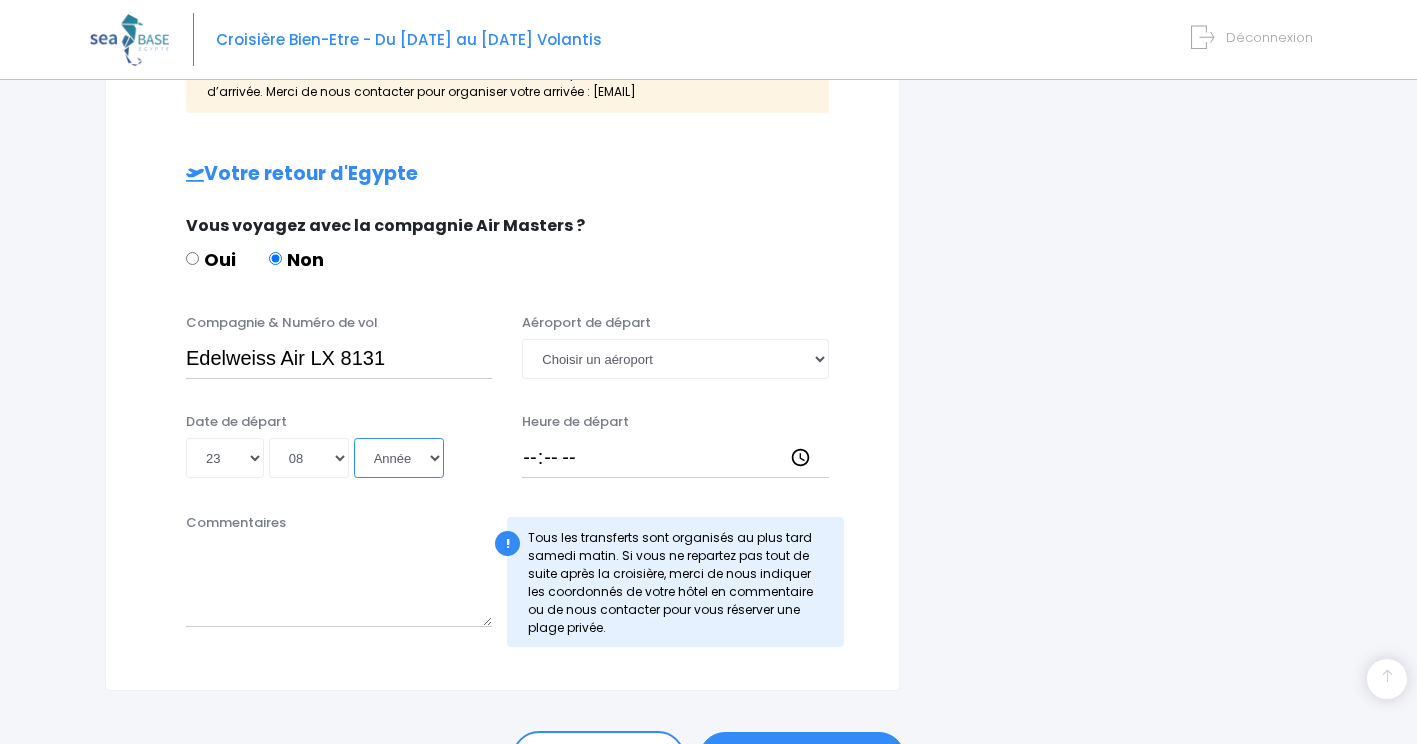 click on "Année 2045 2044 2043 2042 2041 2040 2039 2038 2037 2036 2035 2034 2033 2032 2031 2030 2029 2028 2027 2026 2025 2024 2023 2022 2021 2020 2019 2018 2017 2016 2015 2014 2013 2012 2011 2010 2009 2008 2007 2006 2005 2004 2003 2002 2001 2000 1999 1998 1997 1996 1995 1994 1993 1992 1991 1990 1989 1988 1987 1986 1985 1984 1983 1982 1981 1980 1979 1978 1977 1976 1975 1974 1973 1972 1971 1970 1969 1968 1967 1966 1965 1964 1963 1962 1961 1960 1959 1958 1957 1956 1955 1954 1953 1952 1951 1950 1949 1948 1947 1946 1945 1944 1943 1942 1941 1940 1939 1938 1937 1936 1935 1934 1933 1932 1931 1930 1929 1928 1927 1926 1925 1924 1923 1922 1921 1920 1919 1918 1917 1916 1915 1914 1913 1912 1911 1910 1909 1908 1907 1906 1905 1904 1903 1902 1901 1900" at bounding box center (399, 458) 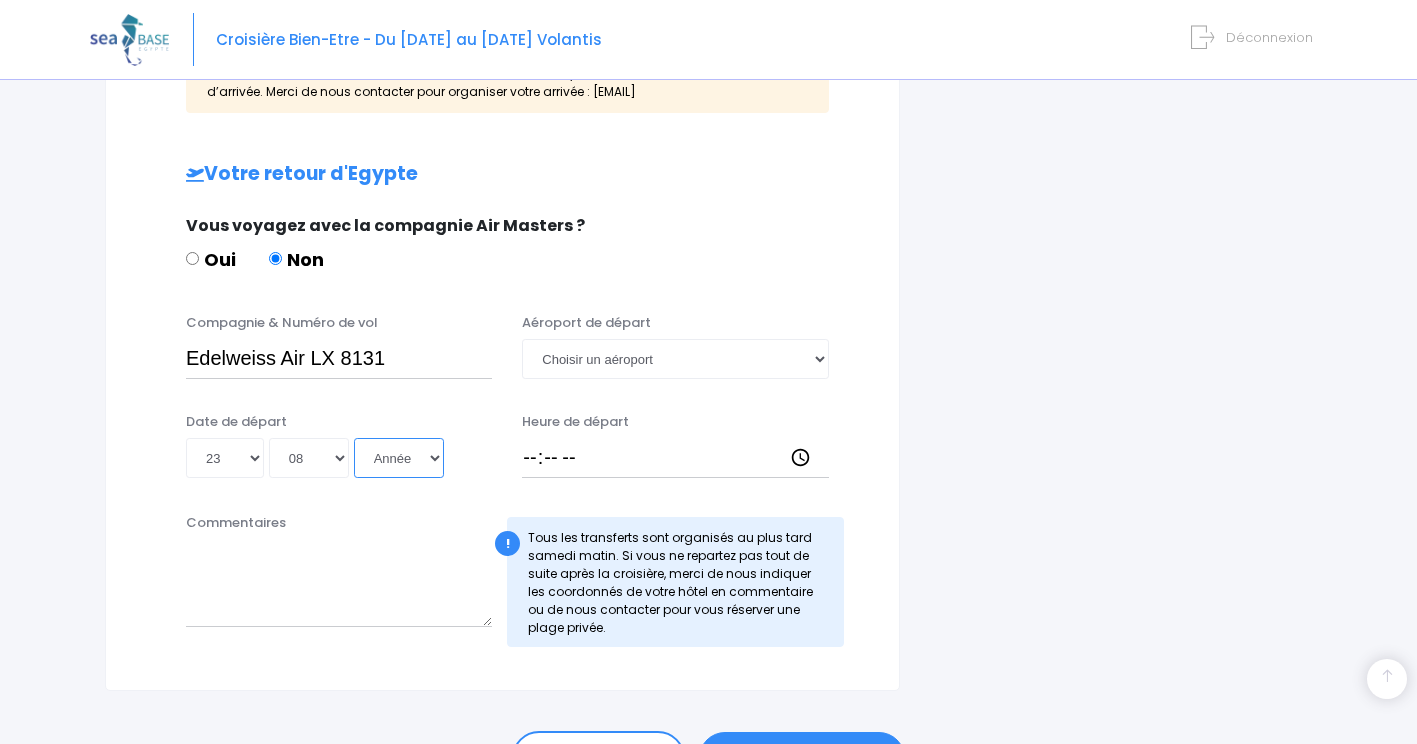 select on "2025" 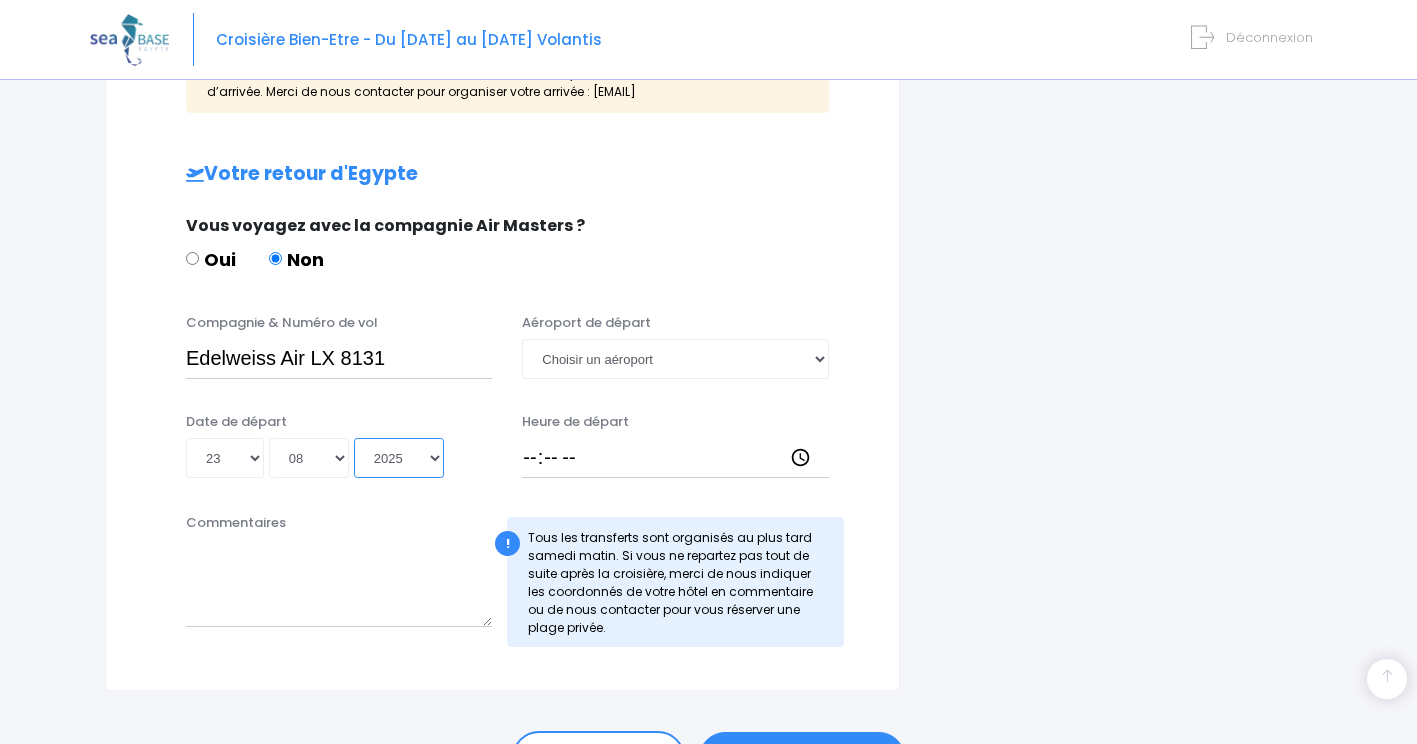 click on "Année 2045 2044 2043 2042 2041 2040 2039 2038 2037 2036 2035 2034 2033 2032 2031 2030 2029 2028 2027 2026 2025 2024 2023 2022 2021 2020 2019 2018 2017 2016 2015 2014 2013 2012 2011 2010 2009 2008 2007 2006 2005 2004 2003 2002 2001 2000 1999 1998 1997 1996 1995 1994 1993 1992 1991 1990 1989 1988 1987 1986 1985 1984 1983 1982 1981 1980 1979 1978 1977 1976 1975 1974 1973 1972 1971 1970 1969 1968 1967 1966 1965 1964 1963 1962 1961 1960 1959 1958 1957 1956 1955 1954 1953 1952 1951 1950 1949 1948 1947 1946 1945 1944 1943 1942 1941 1940 1939 1938 1937 1936 1935 1934 1933 1932 1931 1930 1929 1928 1927 1926 1925 1924 1923 1922 1921 1920 1919 1918 1917 1916 1915 1914 1913 1912 1911 1910 1909 1908 1907 1906 1905 1904 1903 1902 1901 1900" at bounding box center (399, 458) 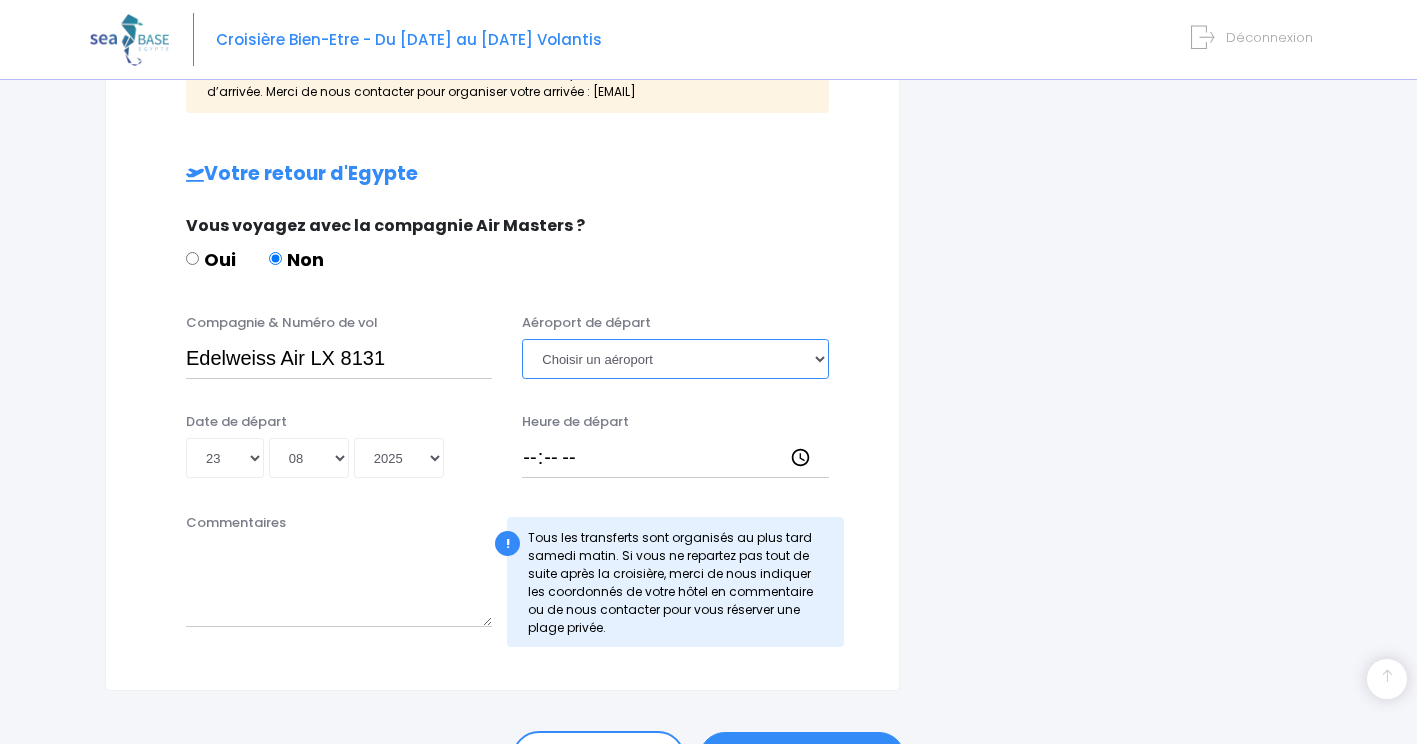 click on "Choisir un aéroport
Hurghada
Marsa Alam" at bounding box center (675, 359) 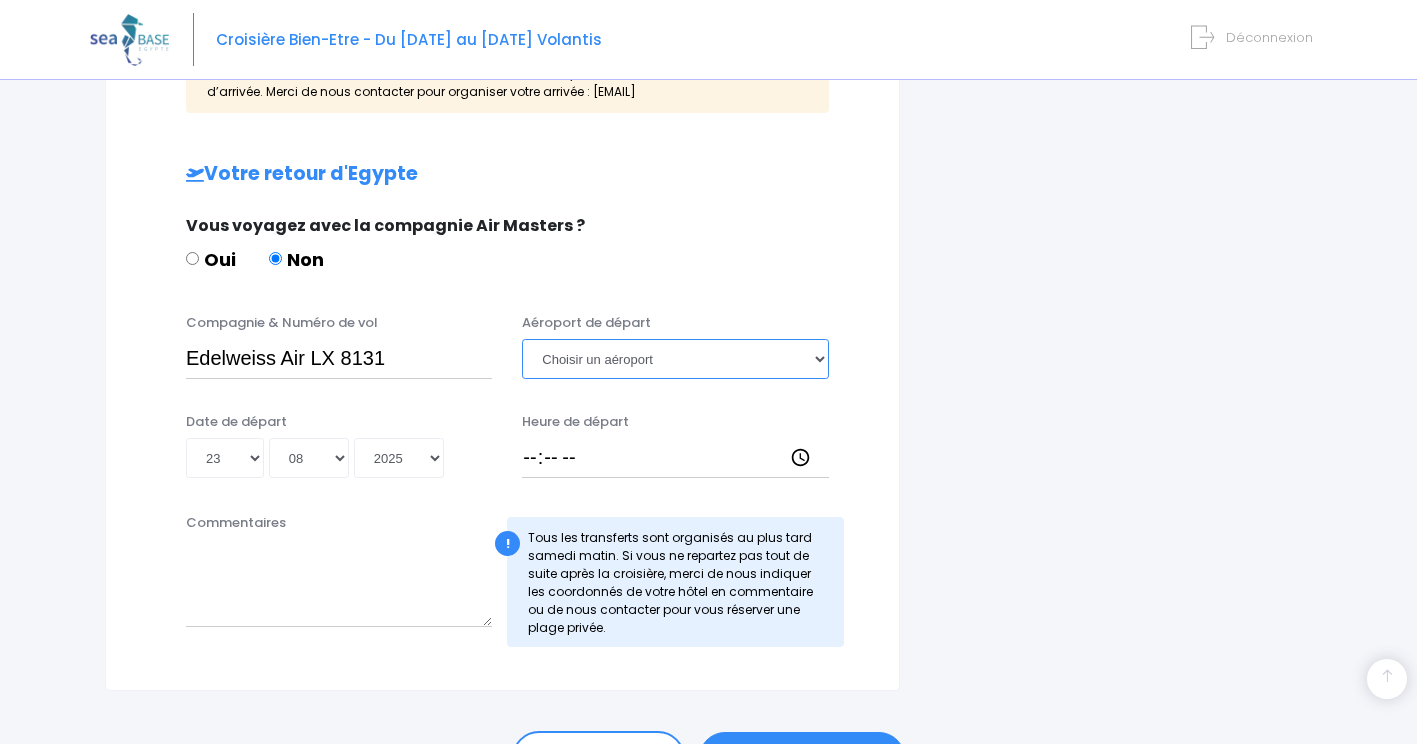 select on "Hurghada" 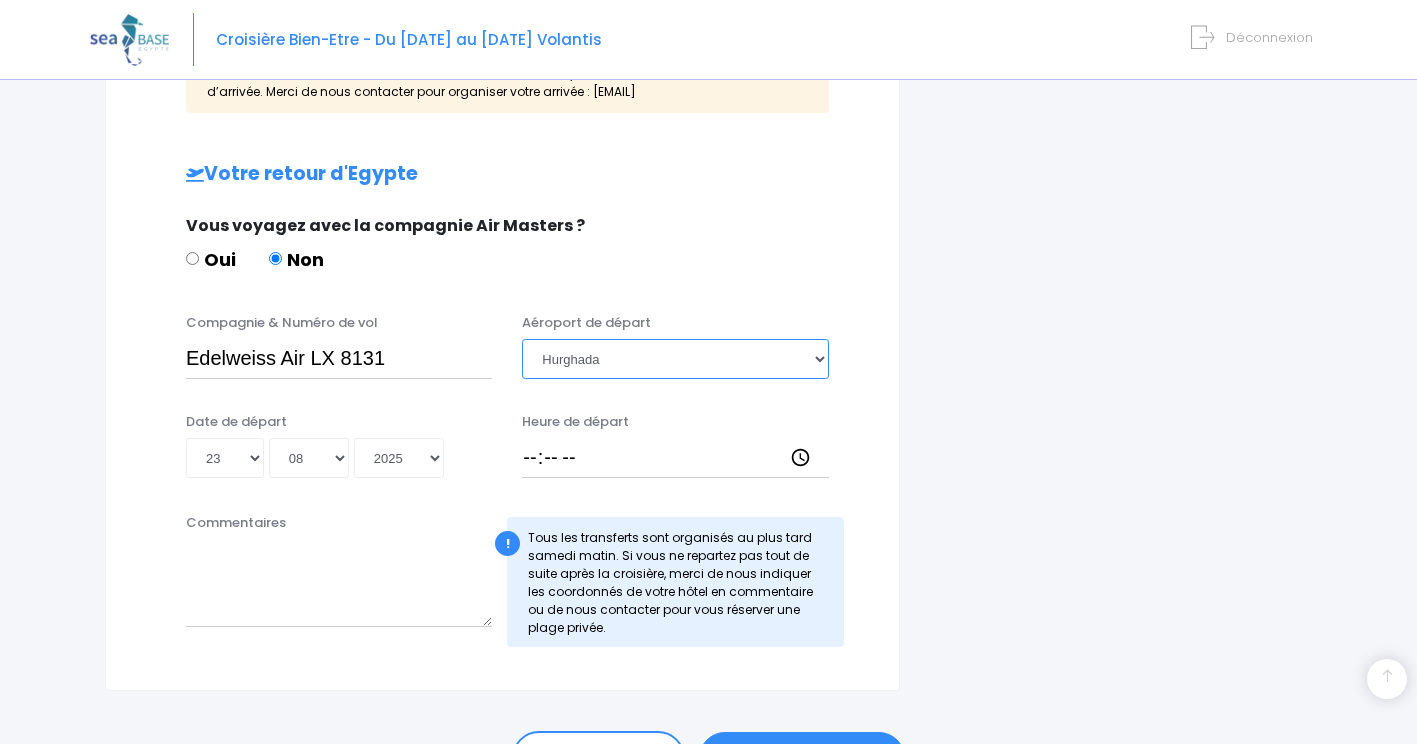 click on "Choisir un aéroport
Hurghada
Marsa Alam" at bounding box center [675, 359] 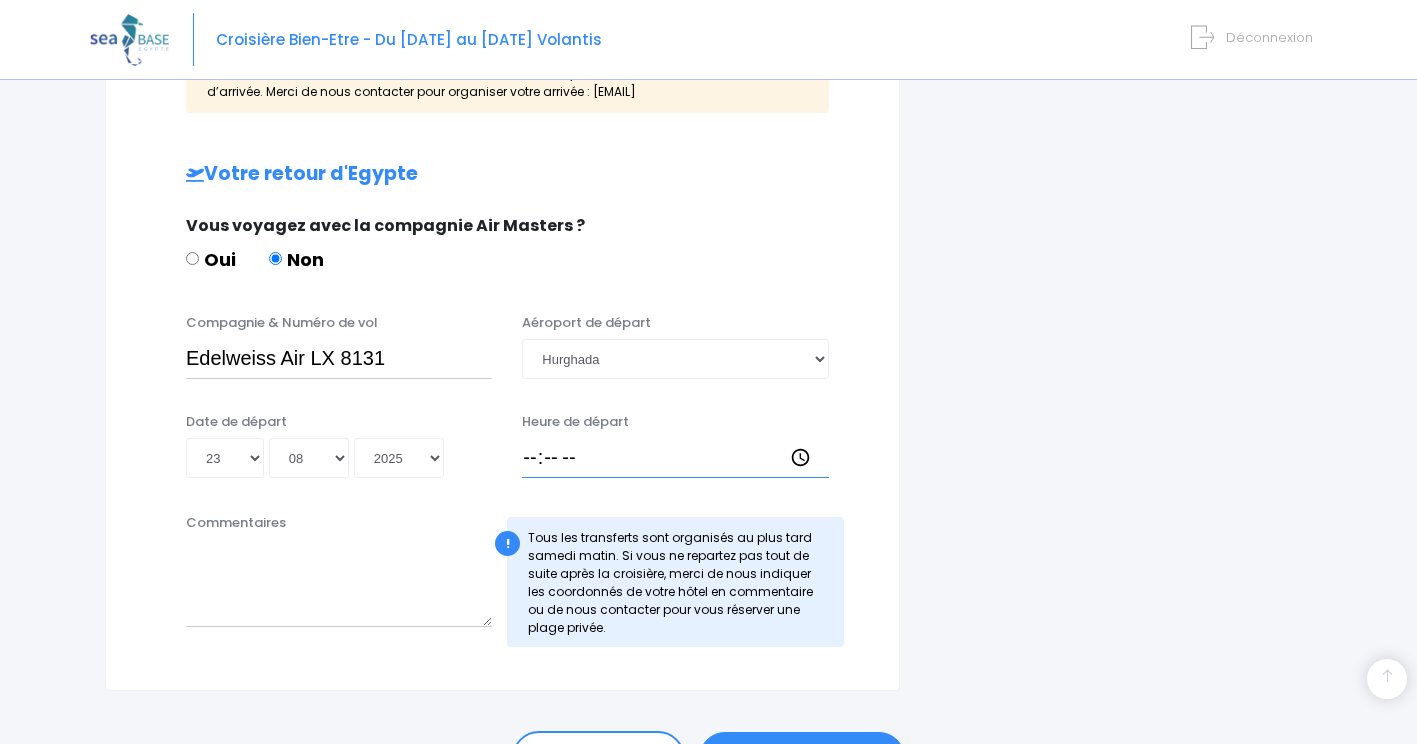 click on "Heure de départ" at bounding box center (675, 458) 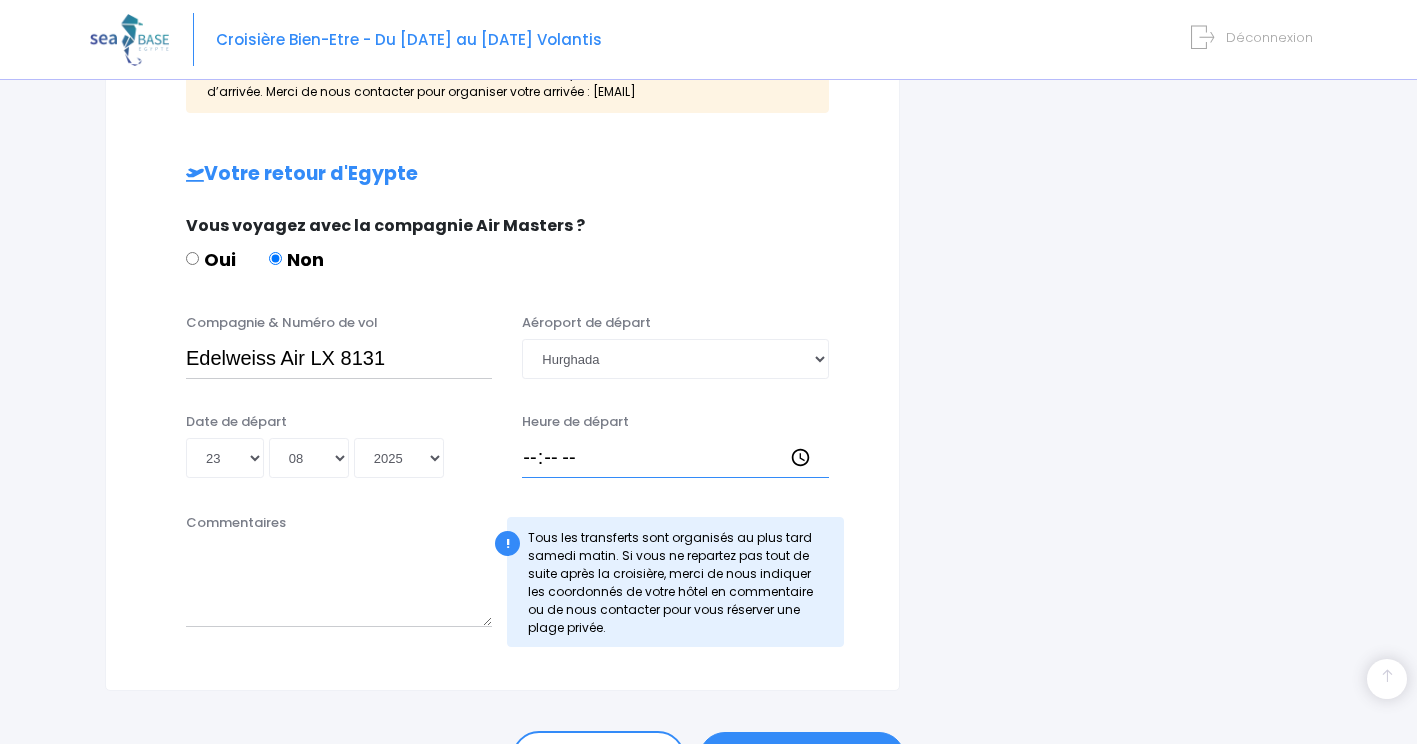 type on "12:00" 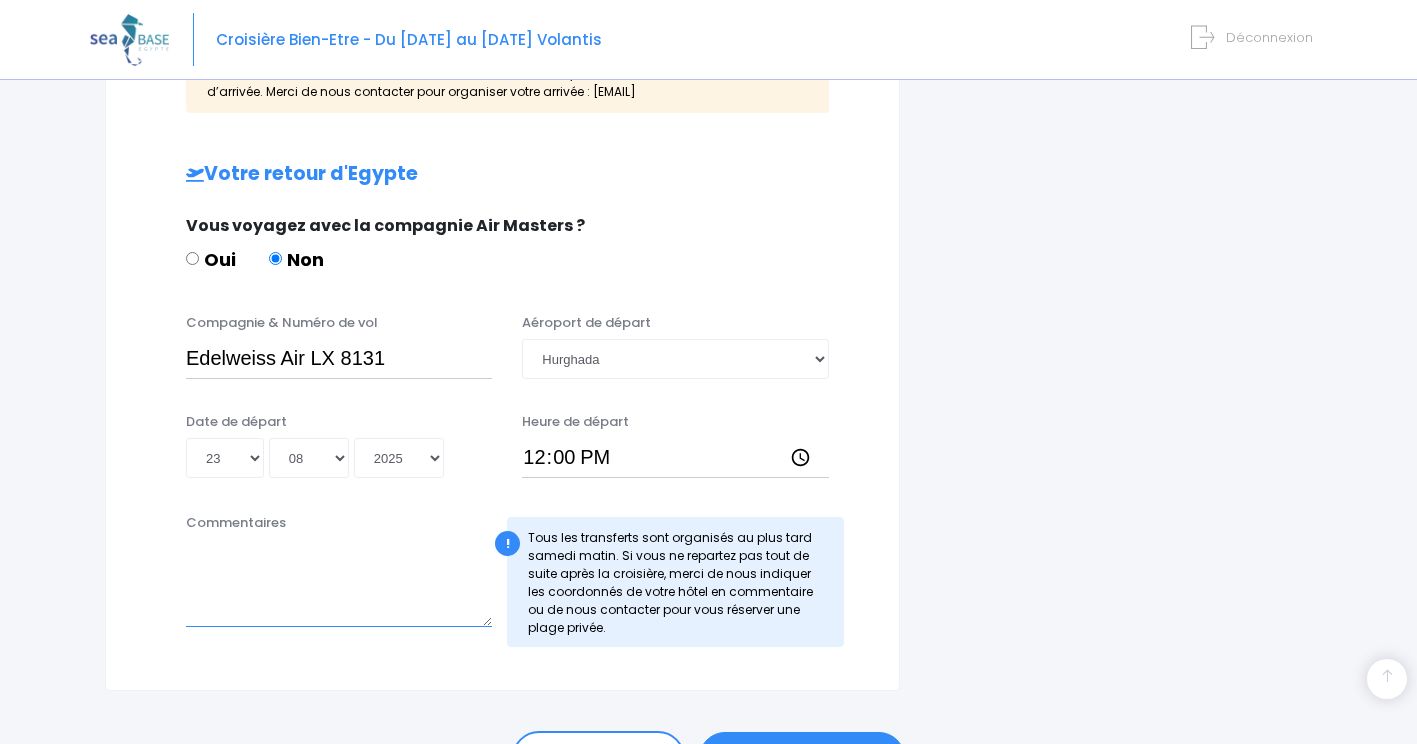 click on "Commentaires" at bounding box center (339, 583) 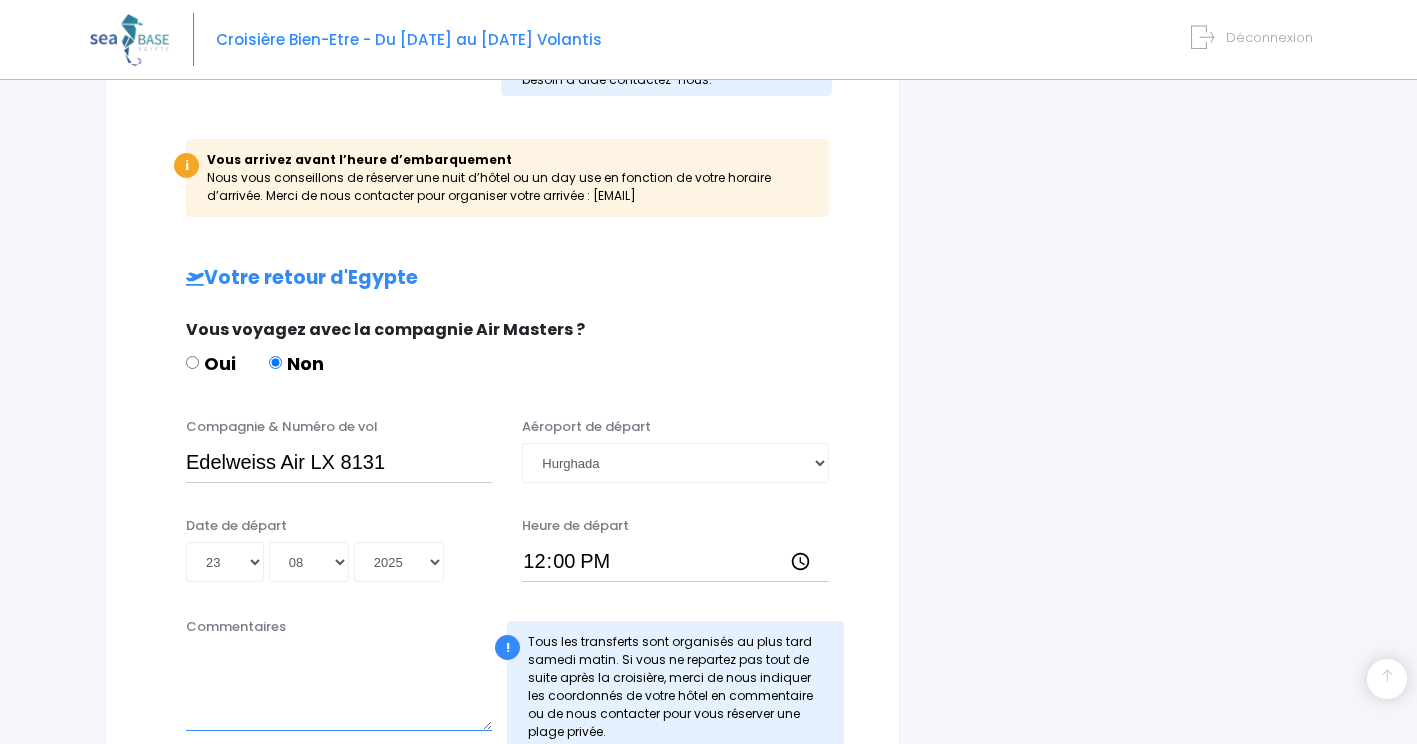 scroll, scrollTop: 1121, scrollLeft: 0, axis: vertical 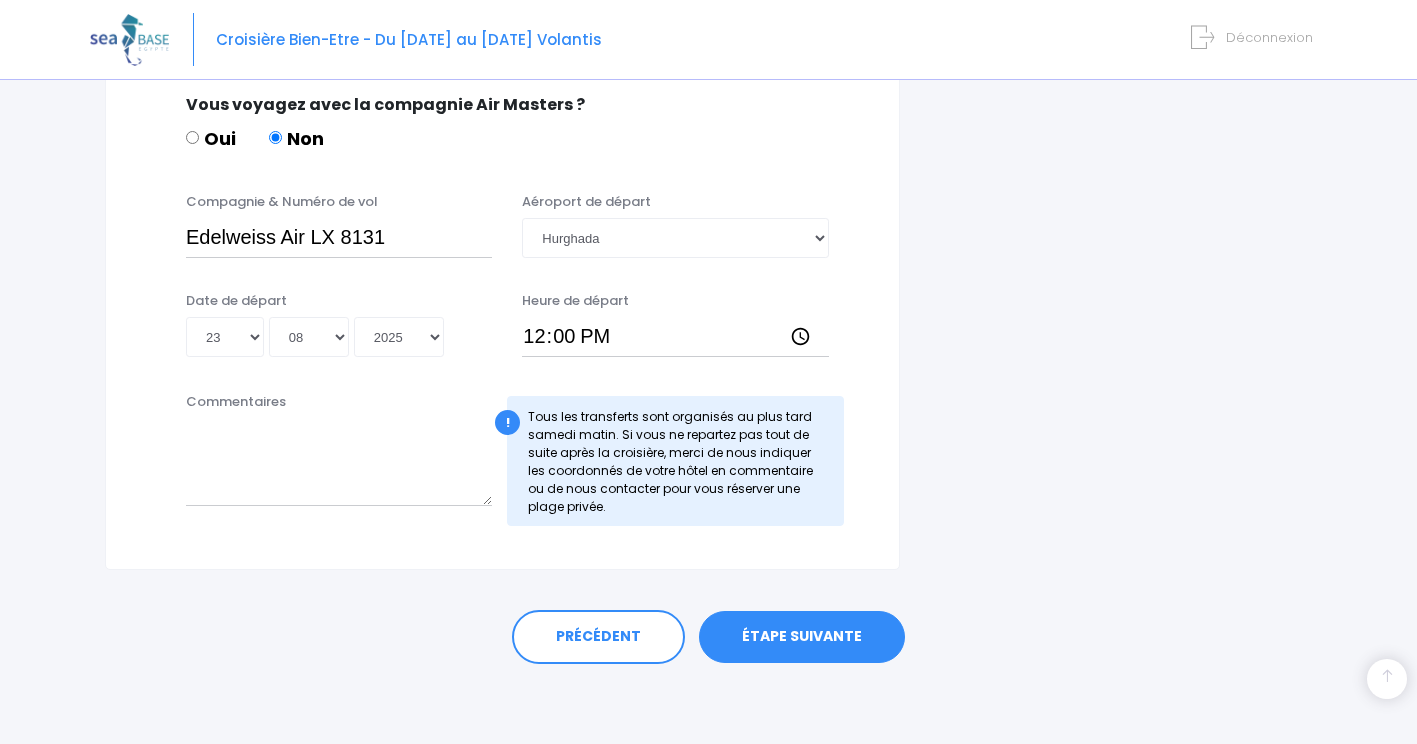 click on "ÉTAPE SUIVANTE" at bounding box center [802, 637] 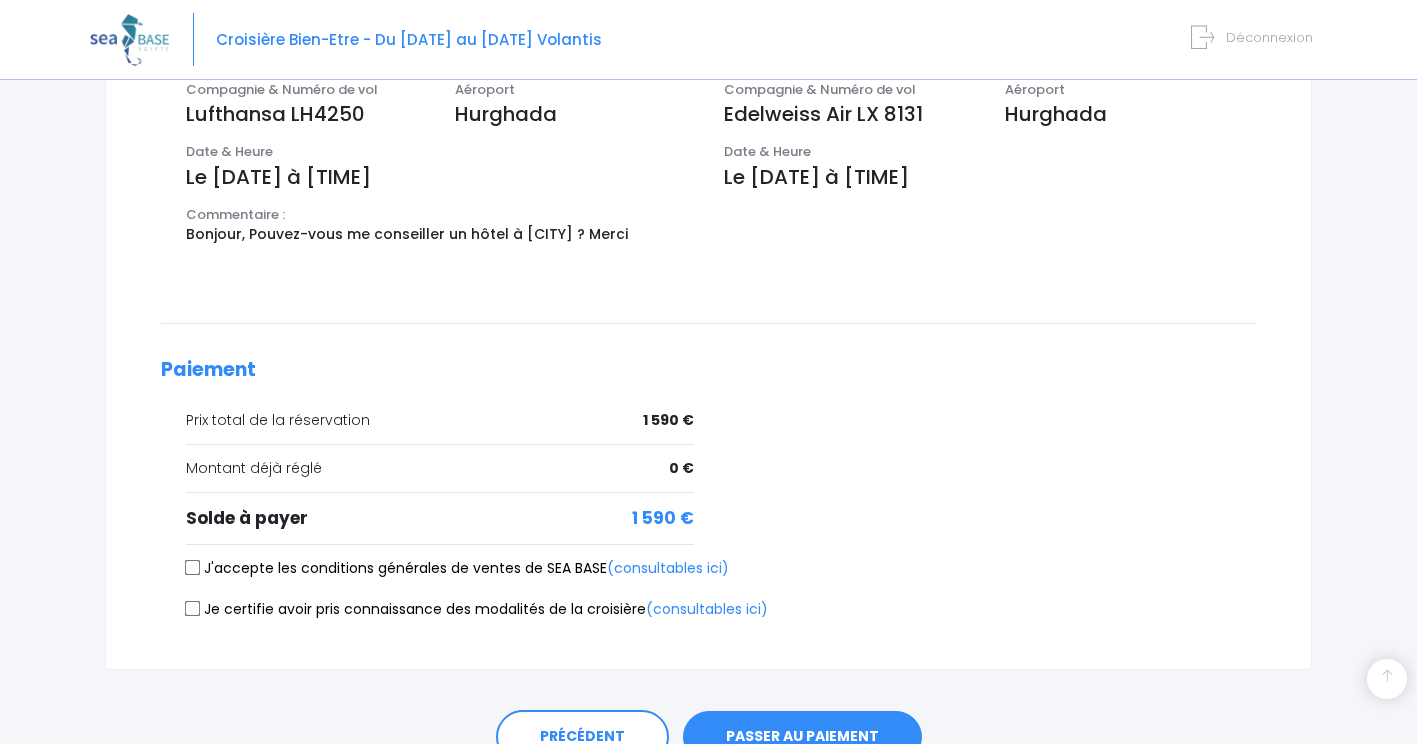 scroll, scrollTop: 797, scrollLeft: 0, axis: vertical 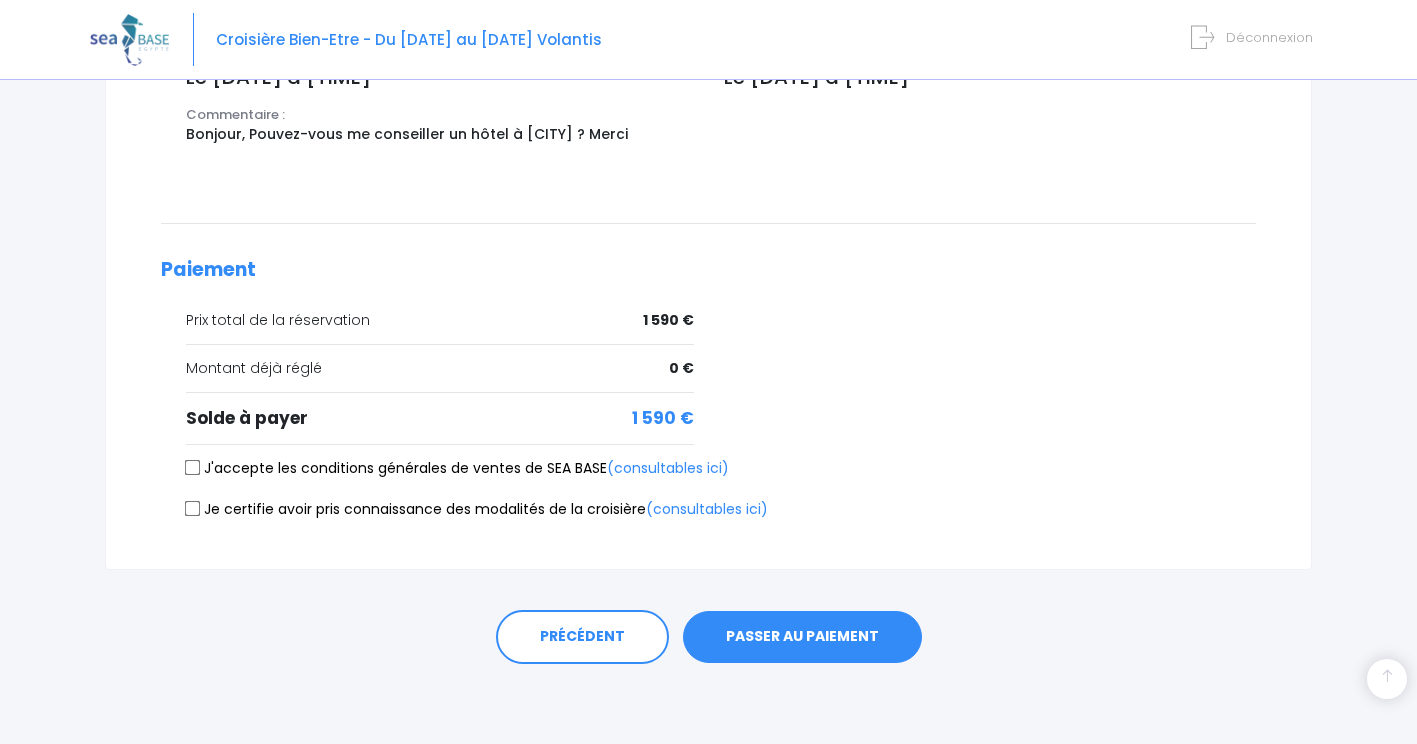 click on "PASSER AU PAIEMENT" at bounding box center [802, 637] 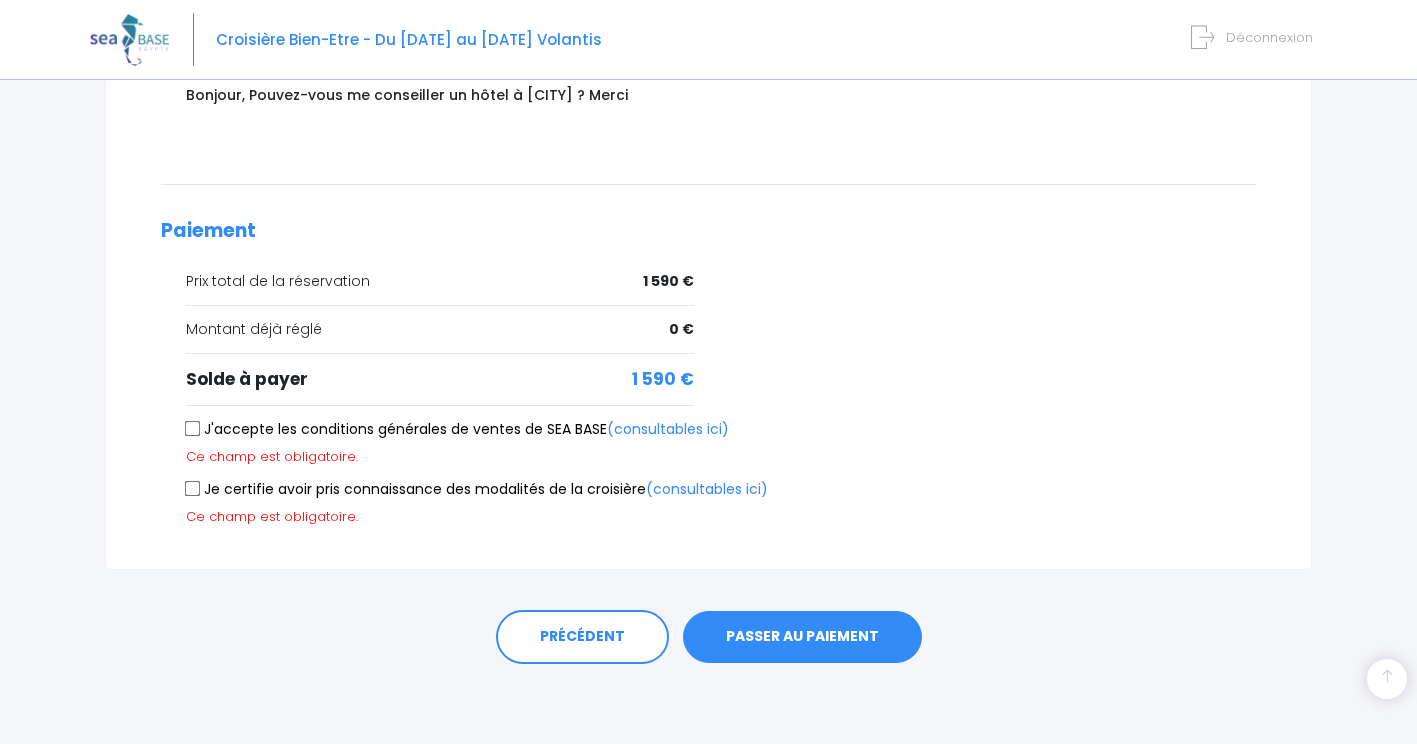 click on "J'accepte les conditions générales de ventes de SEA BASE  (consultables ici)" at bounding box center [193, 429] 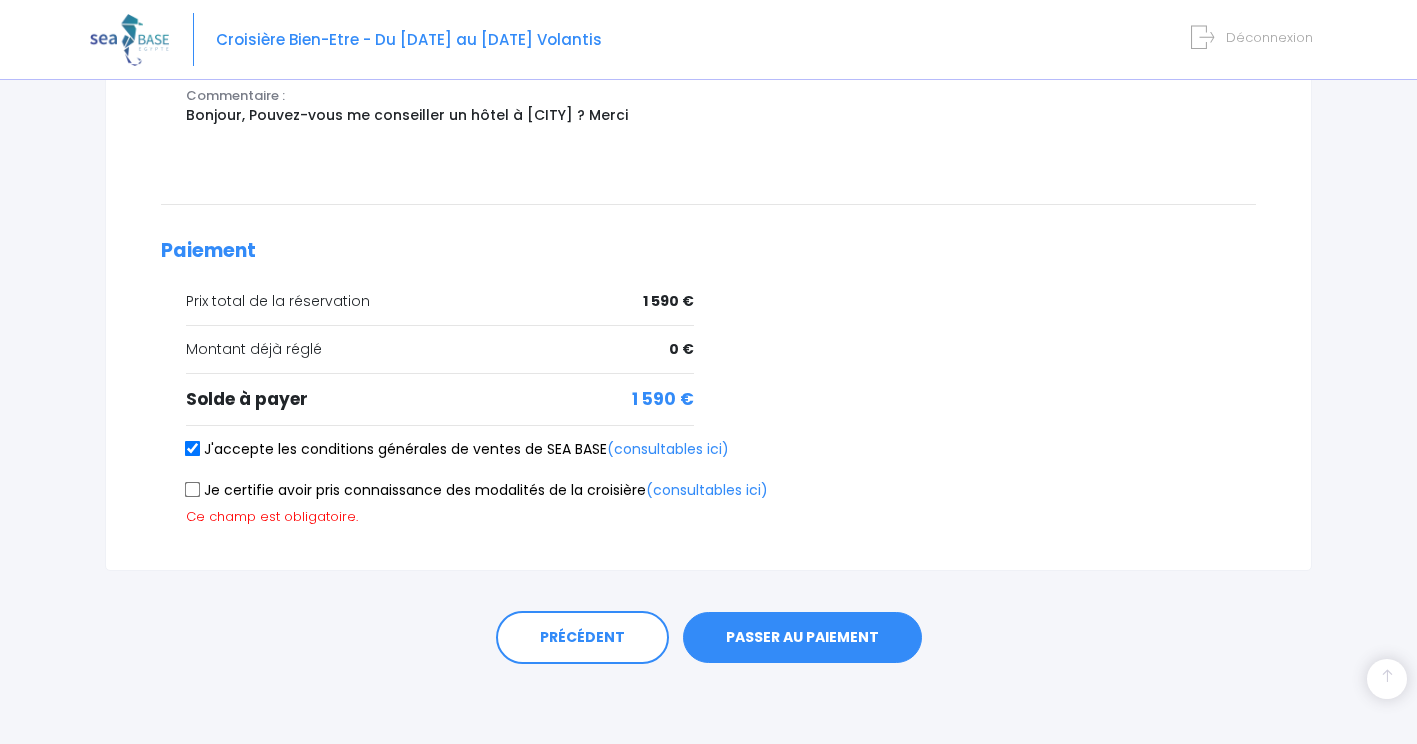 scroll, scrollTop: 816, scrollLeft: 0, axis: vertical 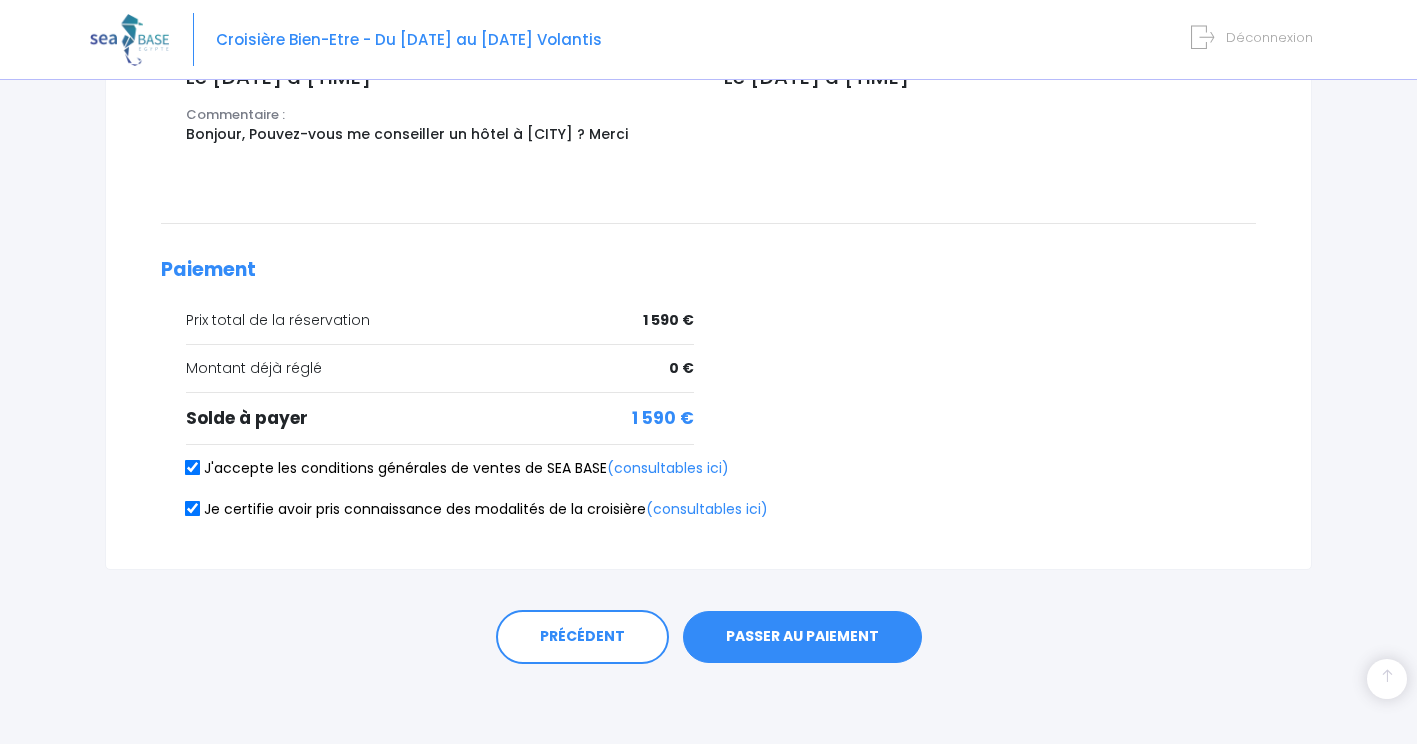 click on "PASSER AU PAIEMENT" at bounding box center [802, 637] 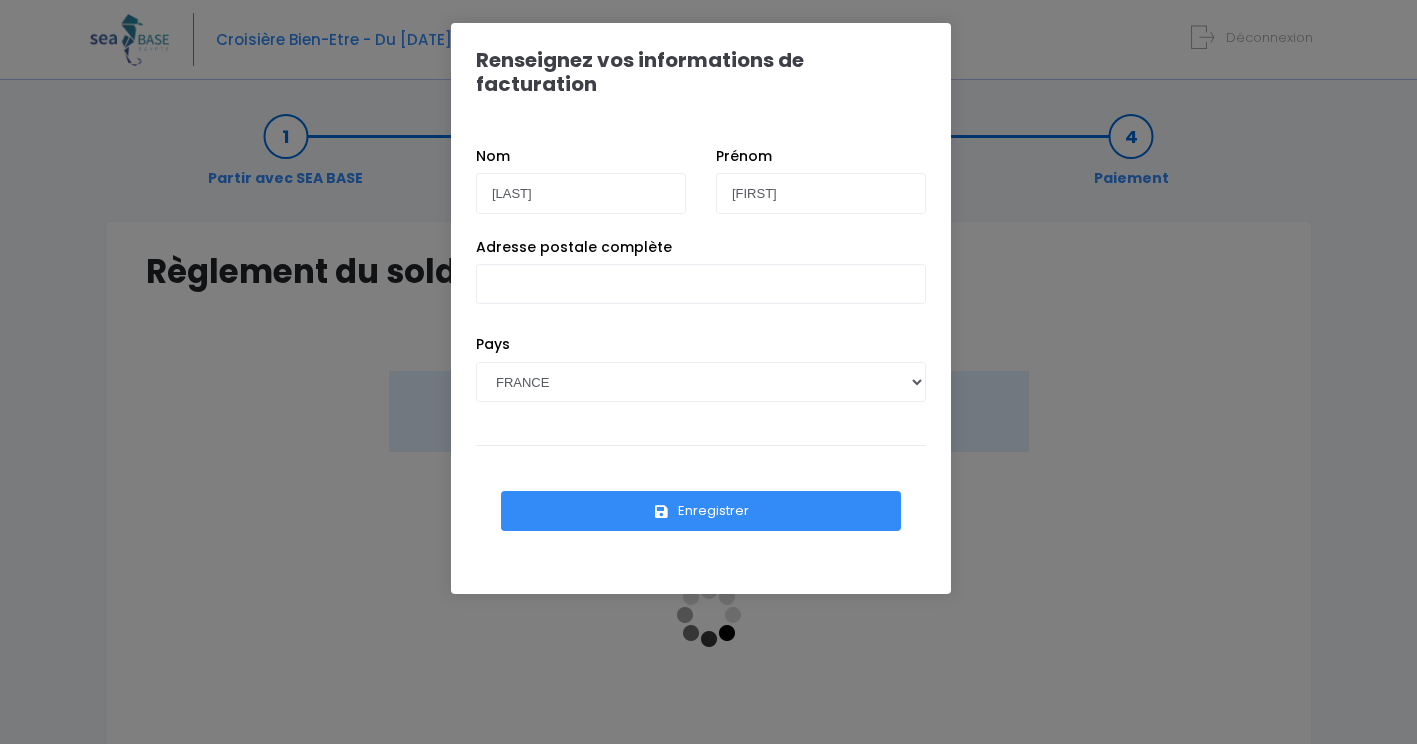 scroll, scrollTop: 0, scrollLeft: 0, axis: both 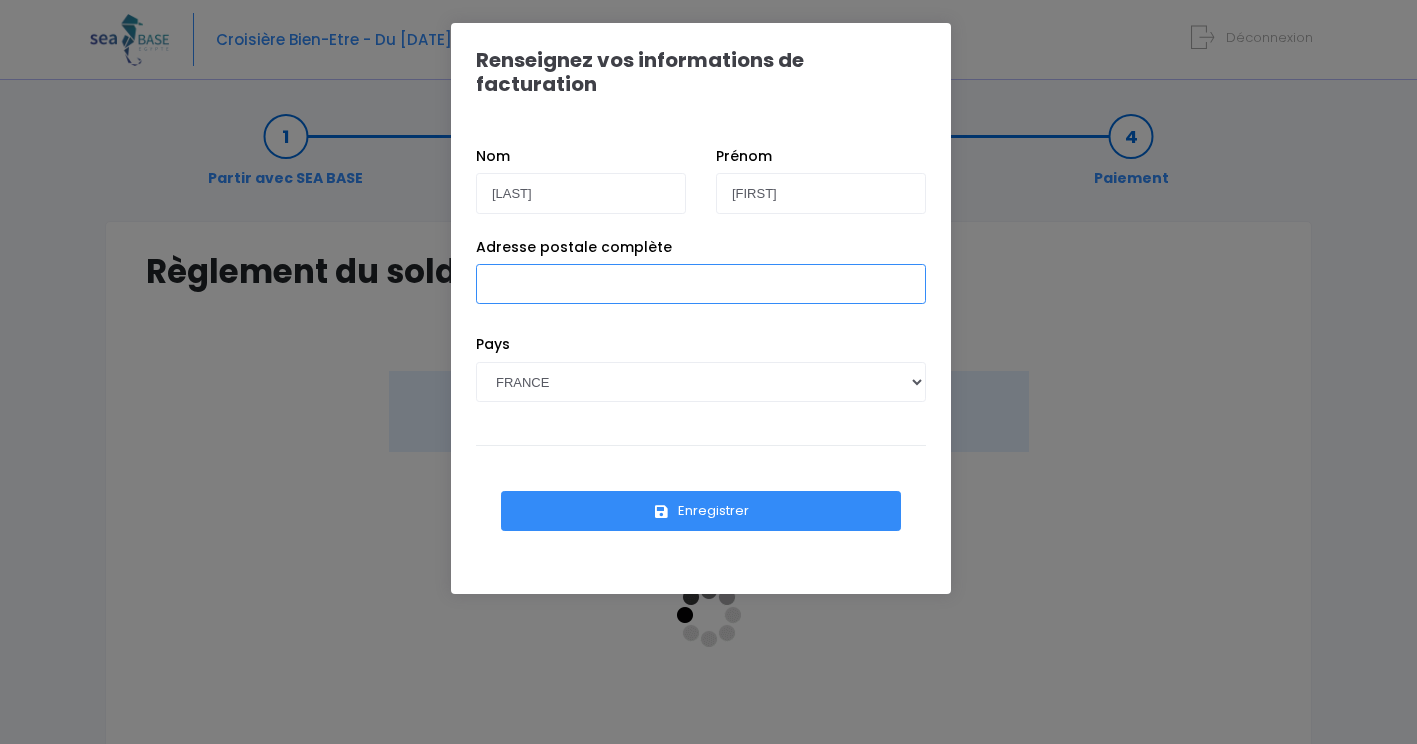 click on "Adresse postale complète" at bounding box center (701, 284) 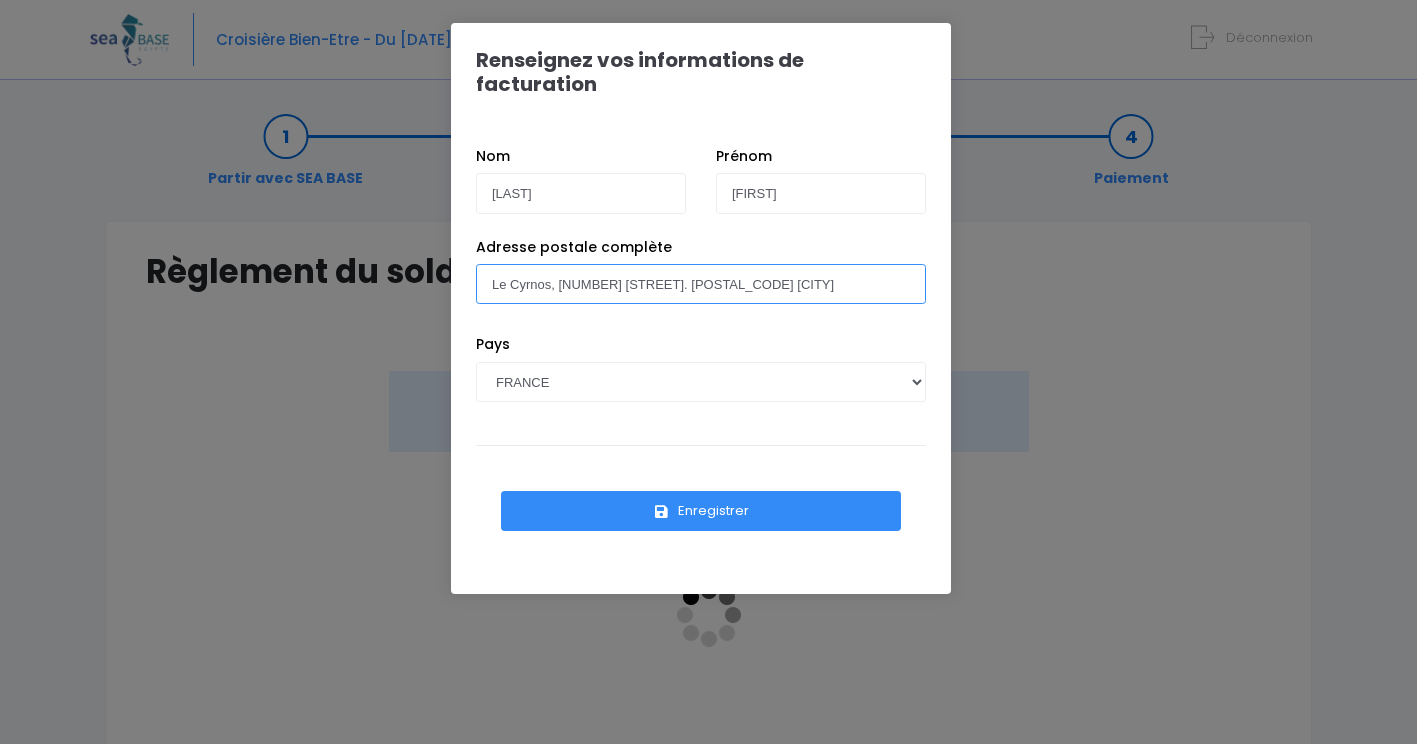 type on "Le Cyrnos, 50 Promenade Val du Careï. 06500 MENTON" 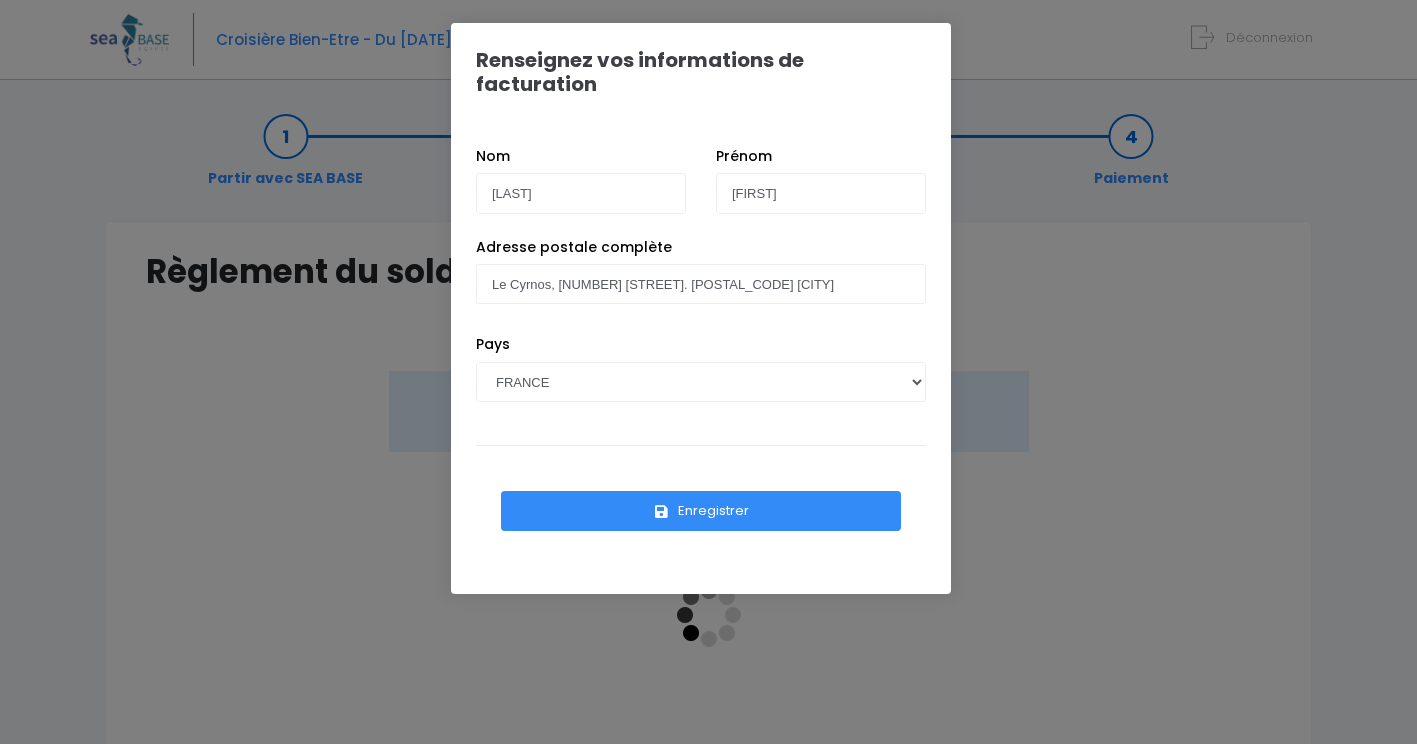 click on "Enregistrer" at bounding box center (701, 511) 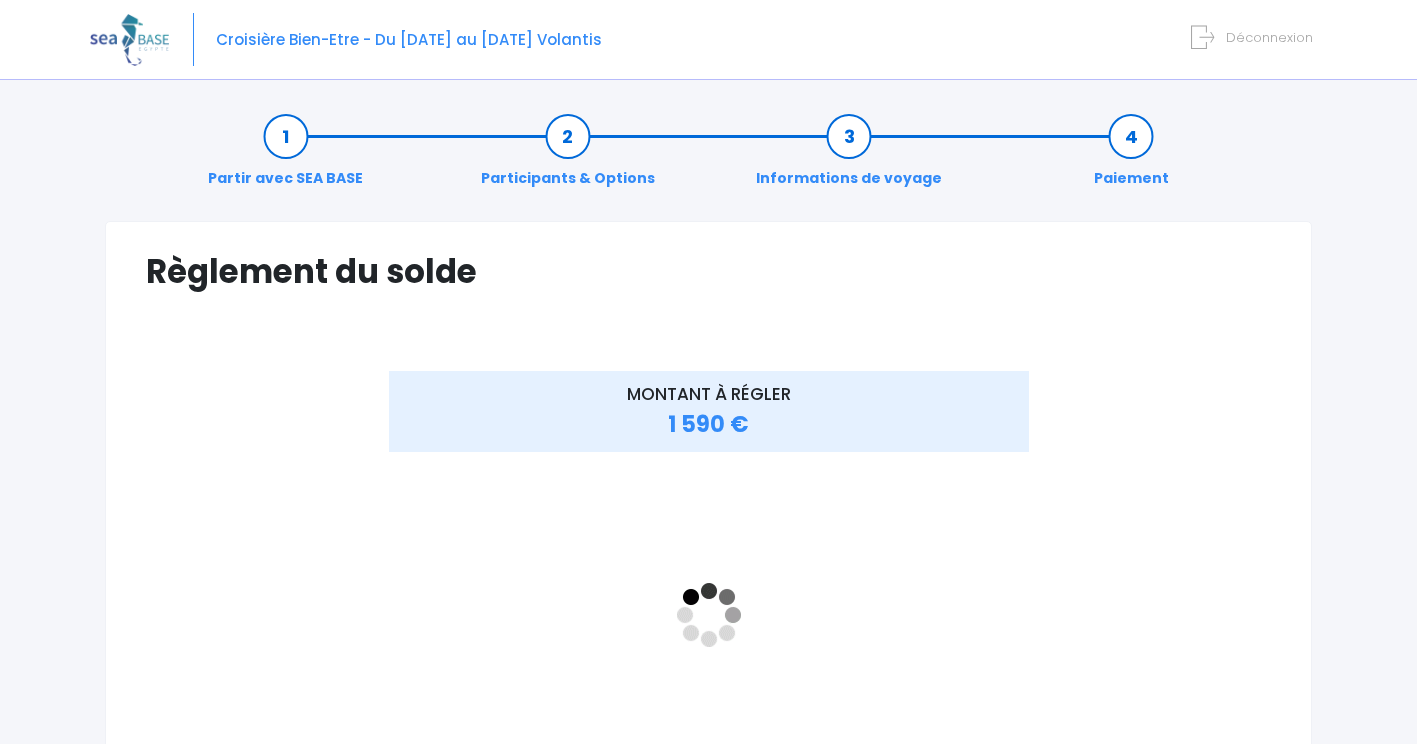 scroll, scrollTop: 0, scrollLeft: 0, axis: both 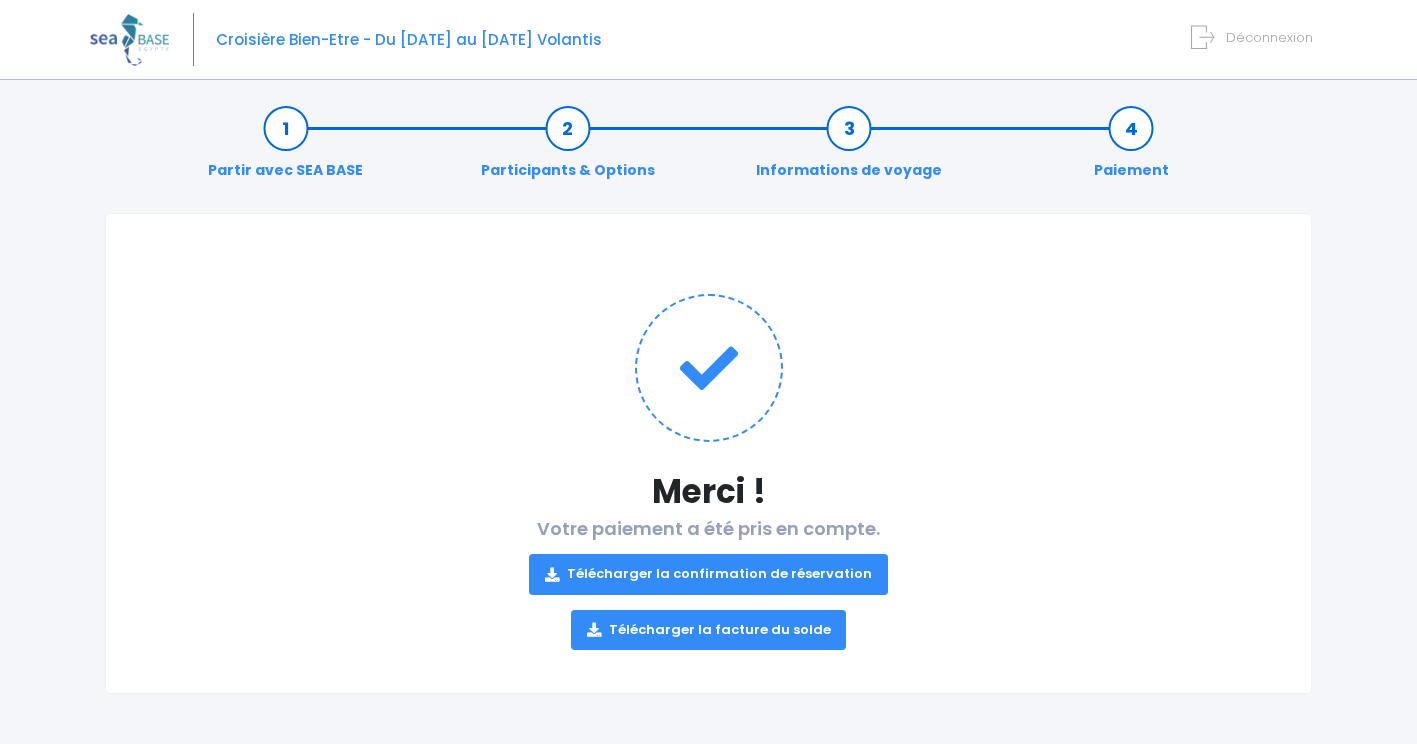 click on "Télécharger la confirmation de réservation" at bounding box center (708, 574) 